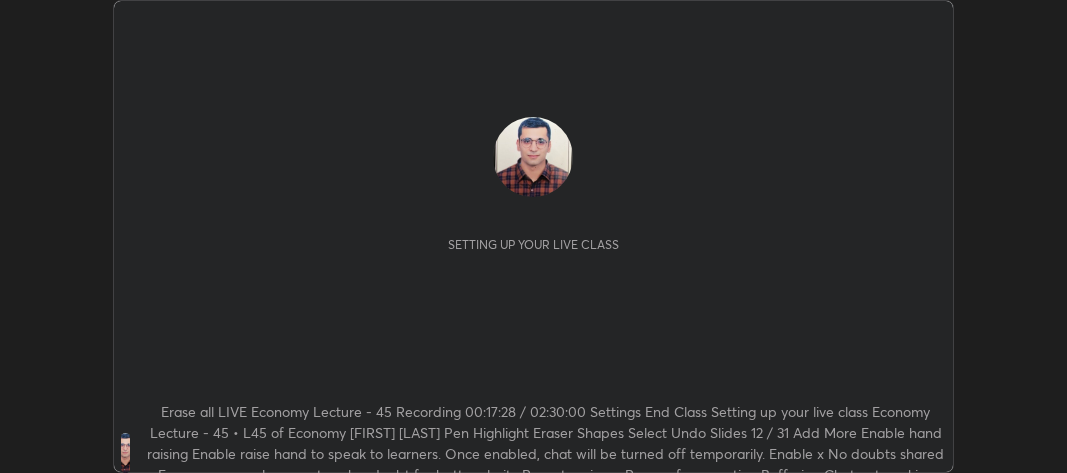 scroll, scrollTop: 0, scrollLeft: 0, axis: both 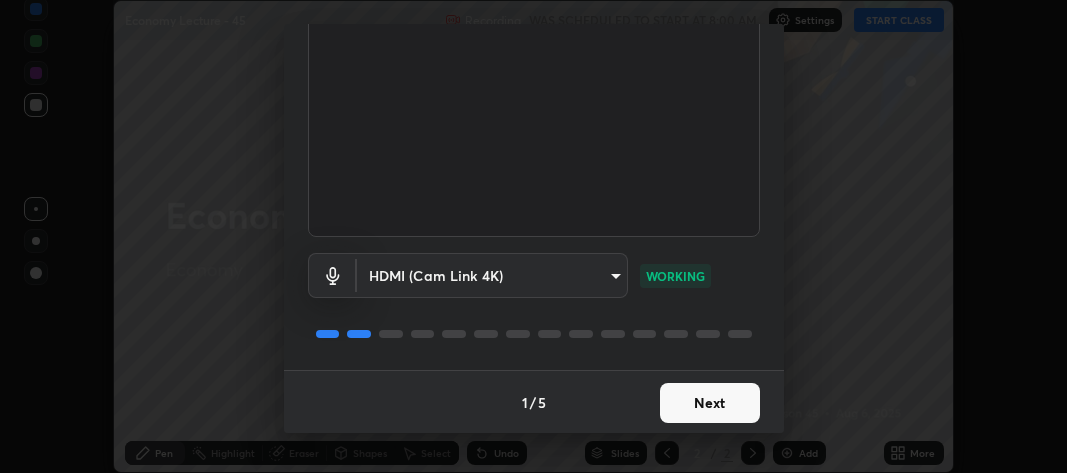 click on "Next" at bounding box center (710, 403) 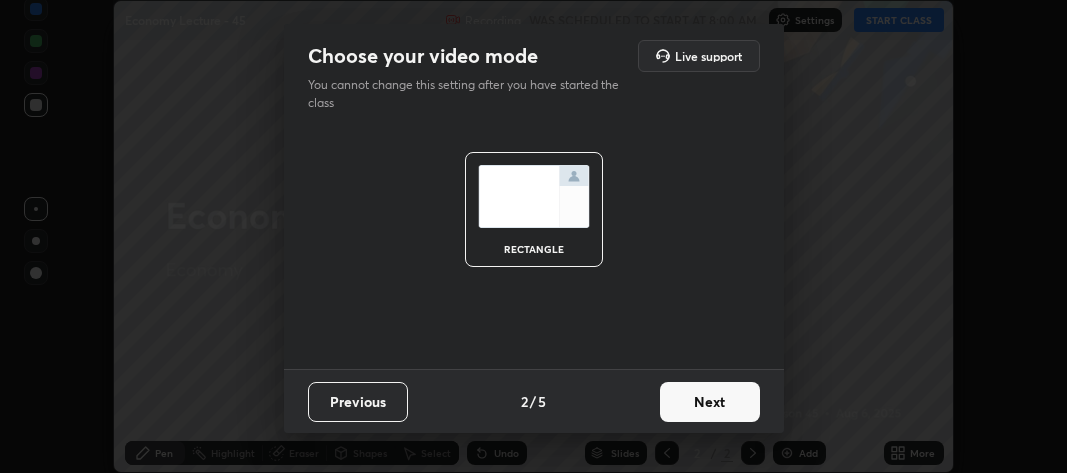 scroll, scrollTop: 0, scrollLeft: 0, axis: both 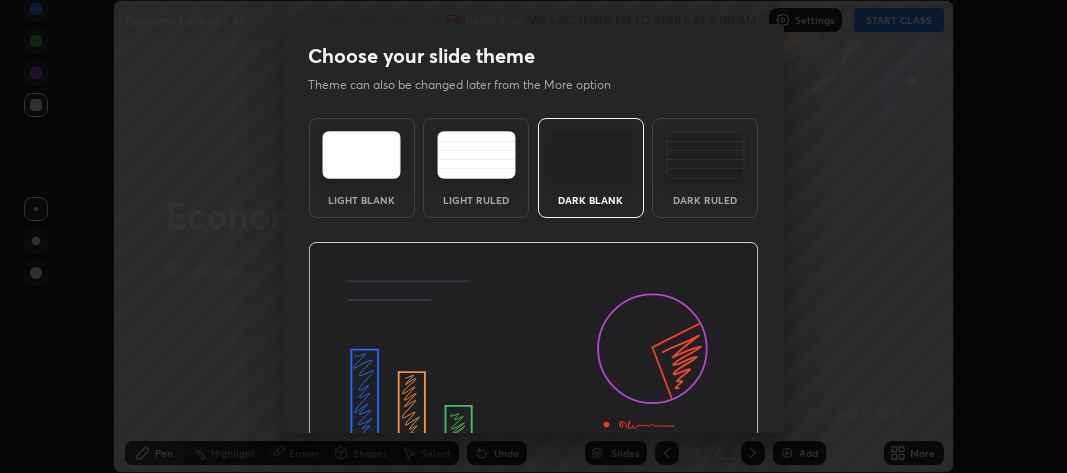 click at bounding box center (533, 369) 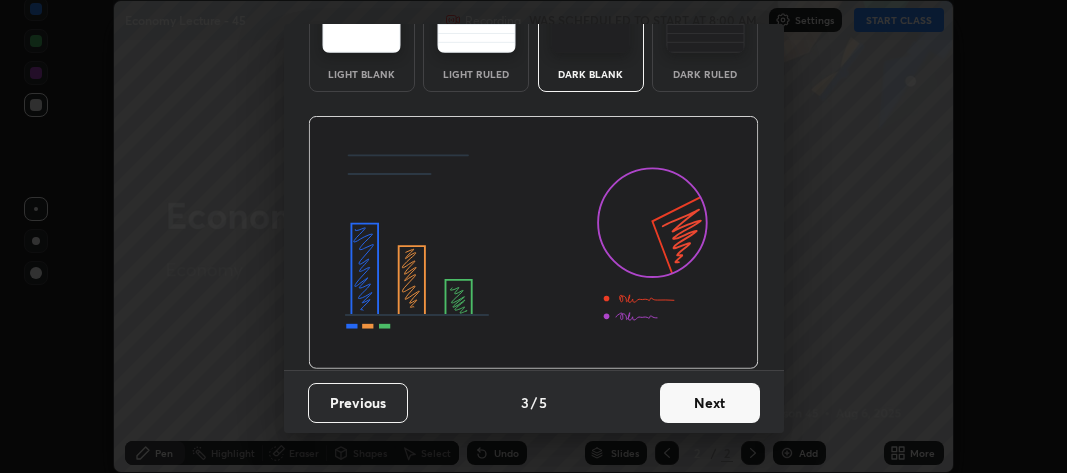 click on "Next" at bounding box center [710, 403] 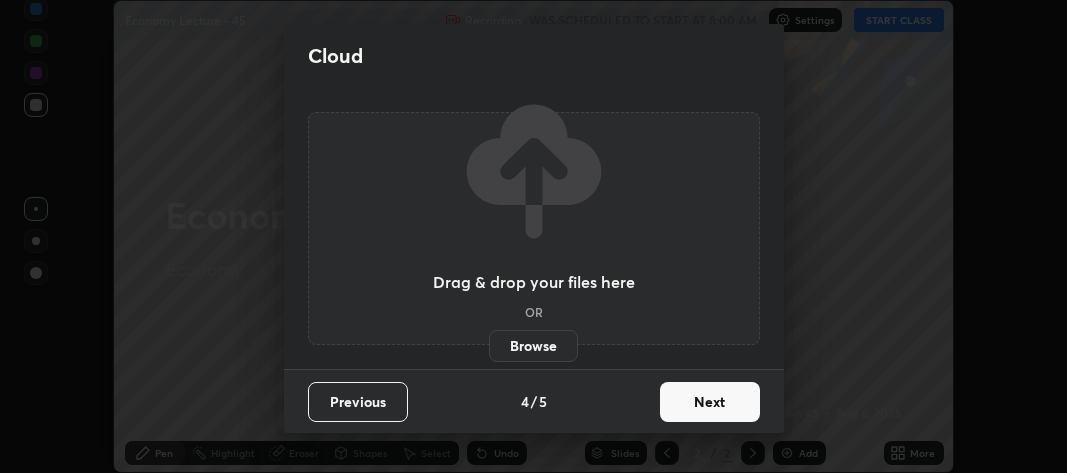 scroll, scrollTop: 0, scrollLeft: 0, axis: both 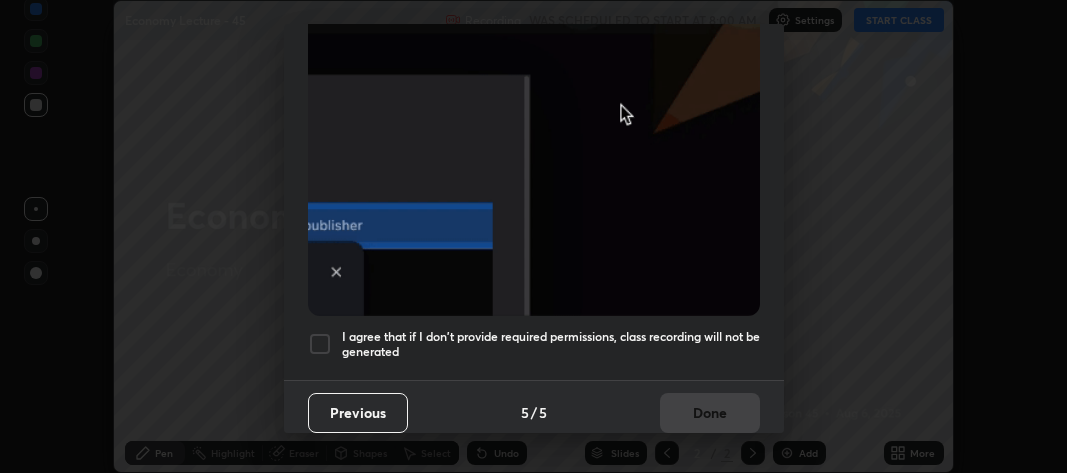 click at bounding box center [320, 344] 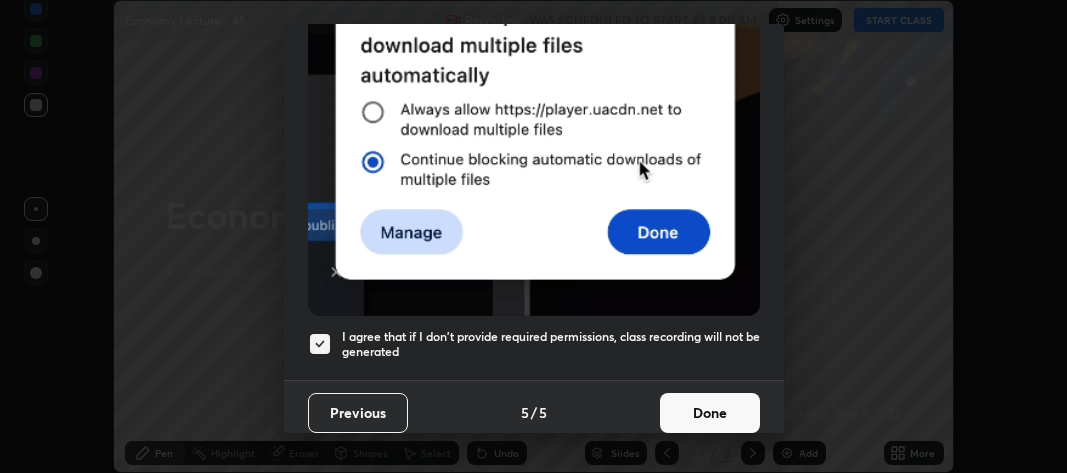click on "Done" at bounding box center [710, 413] 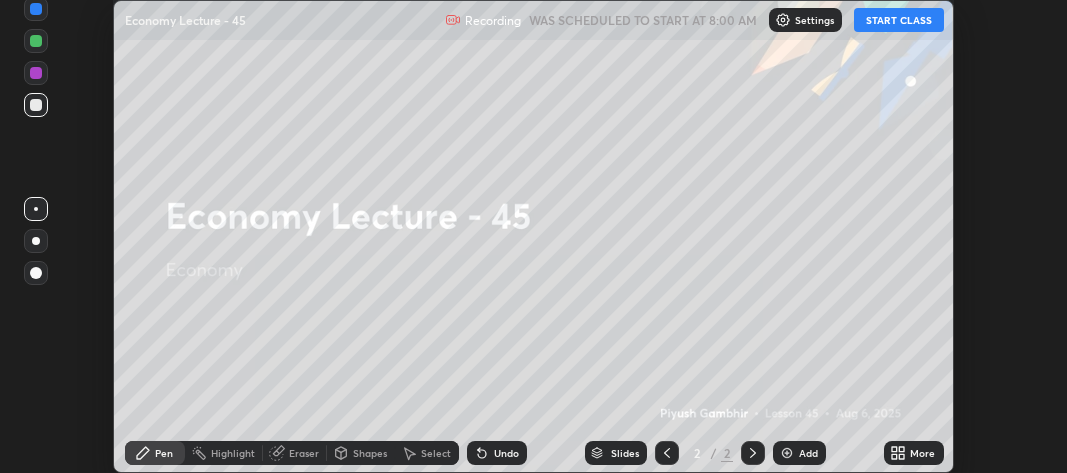 click 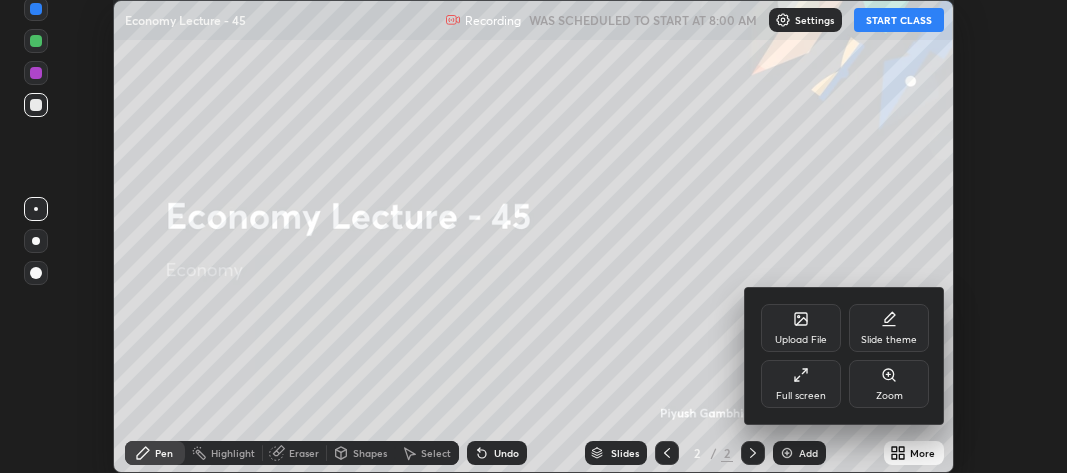 click on "Upload File" at bounding box center (801, 340) 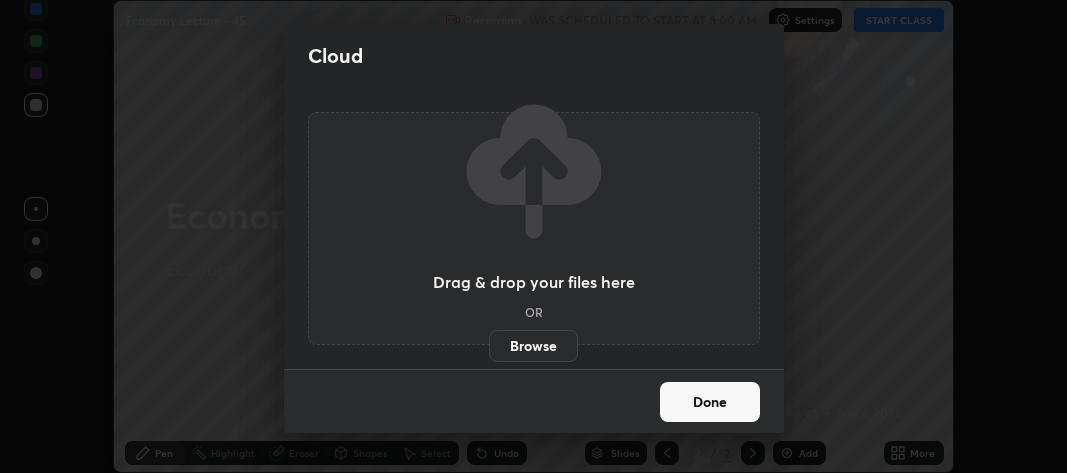 click on "Browse" at bounding box center [533, 346] 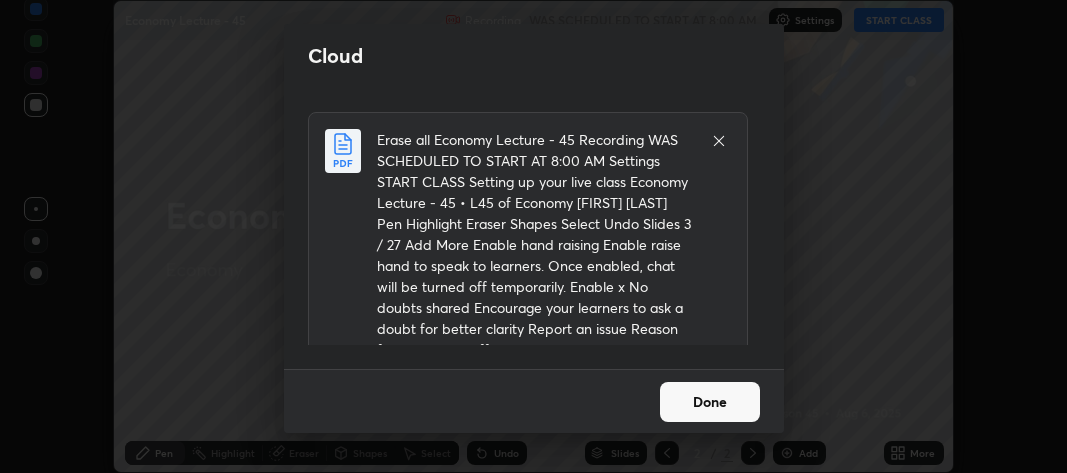 click on "Done" at bounding box center (710, 402) 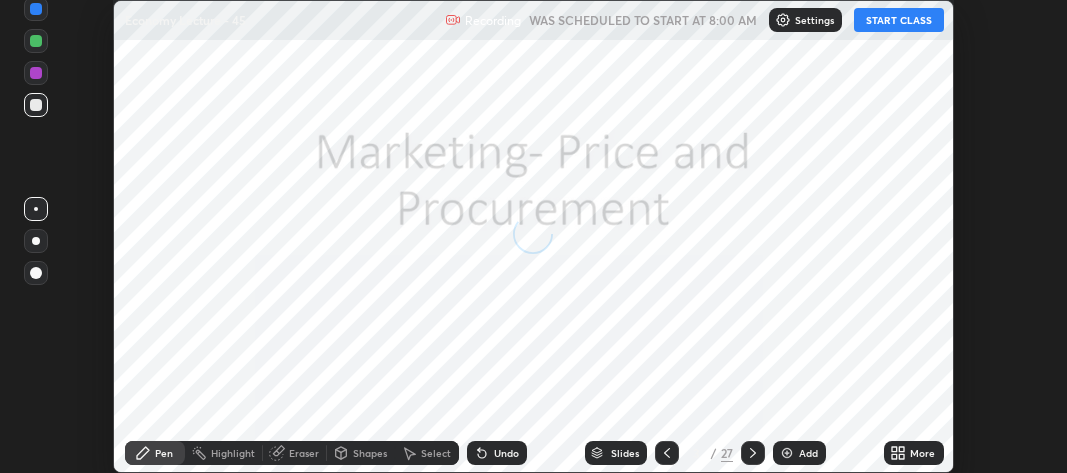 click 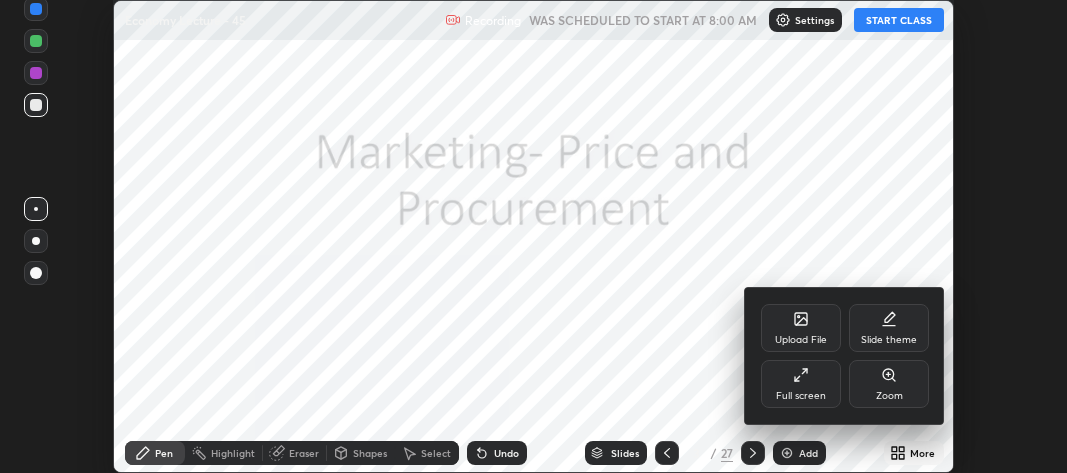 click 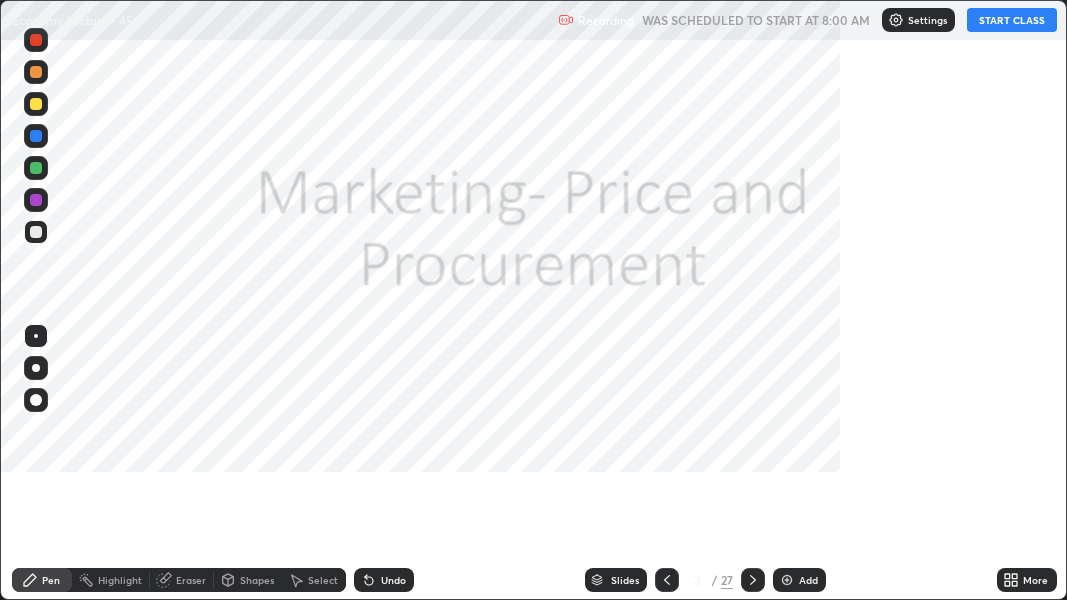 scroll, scrollTop: 99399, scrollLeft: 98932, axis: both 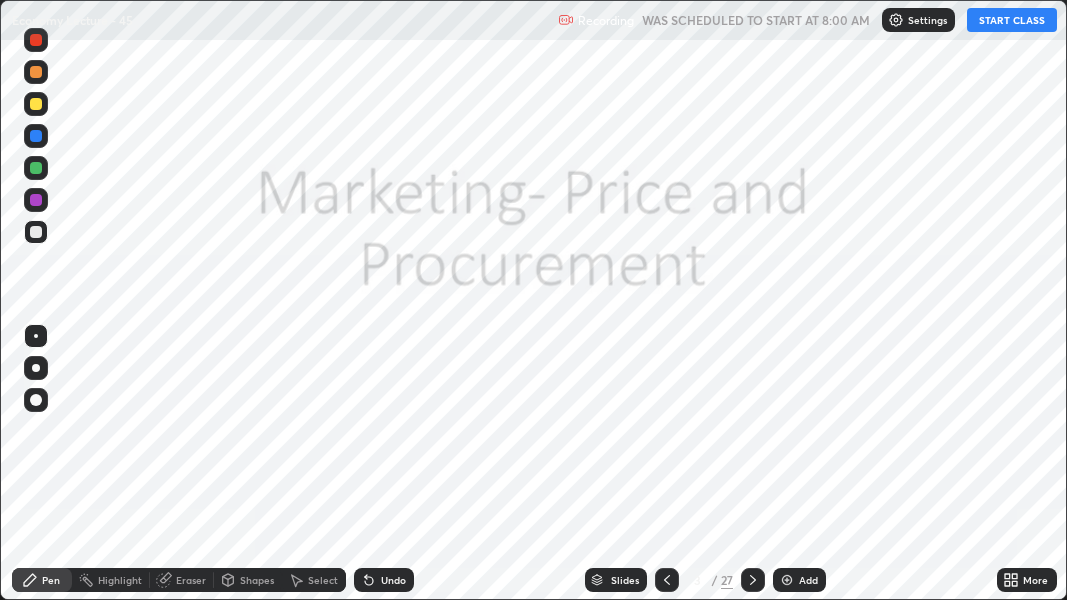 click on "Add" at bounding box center [799, 580] 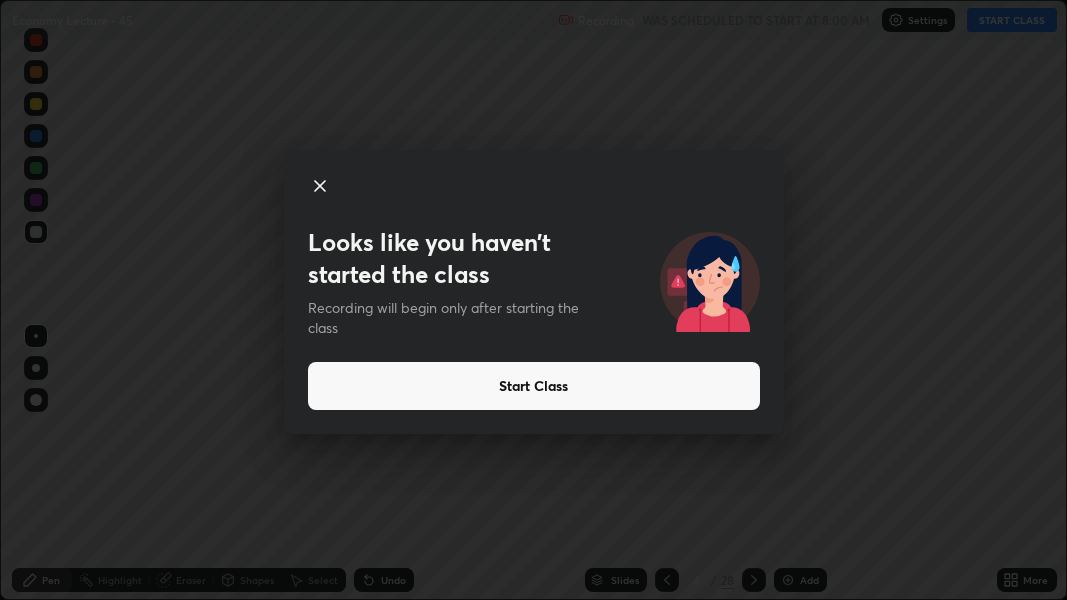 click on "Start Class" at bounding box center [534, 386] 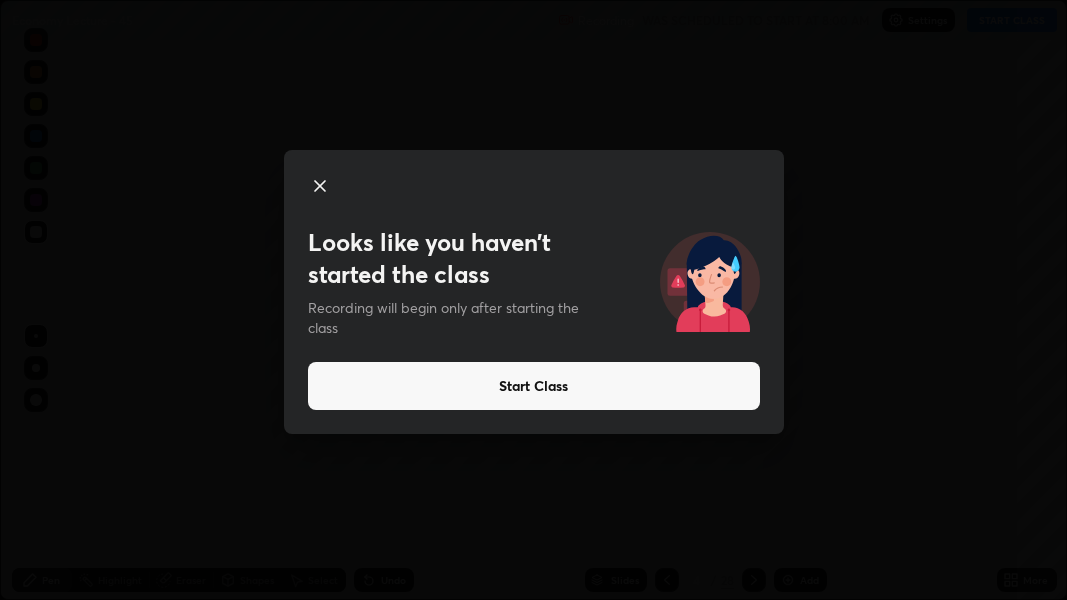 click on "Start Class" at bounding box center [534, 386] 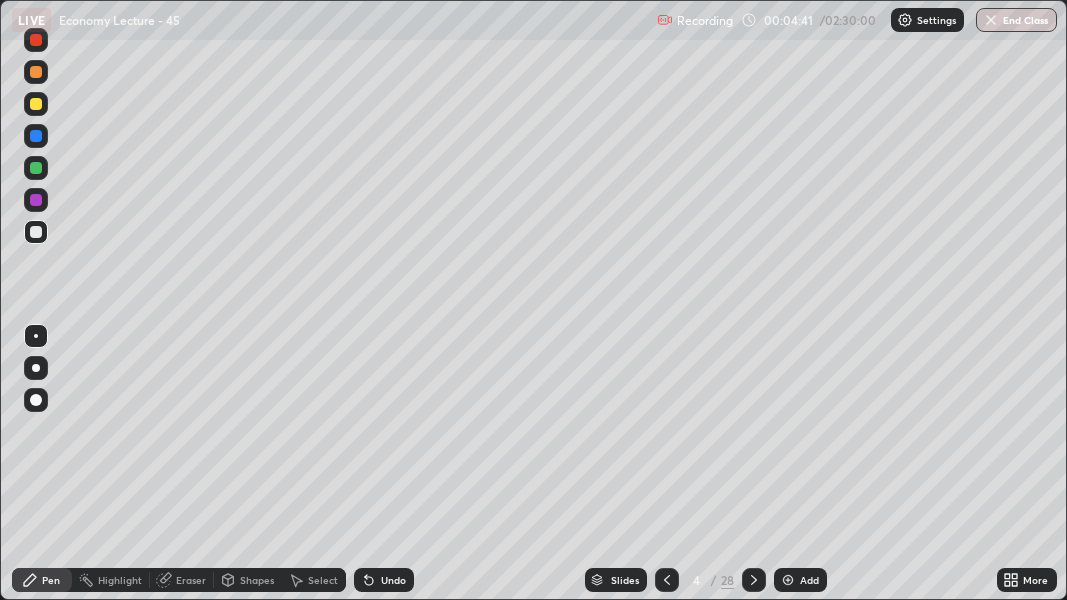 click on "Add" at bounding box center (800, 580) 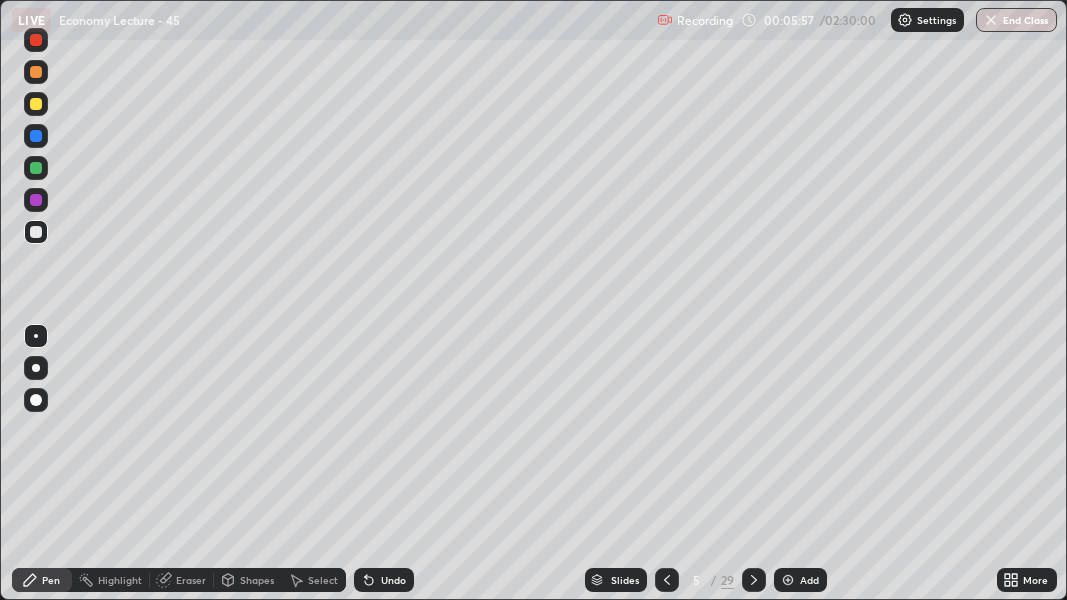 click 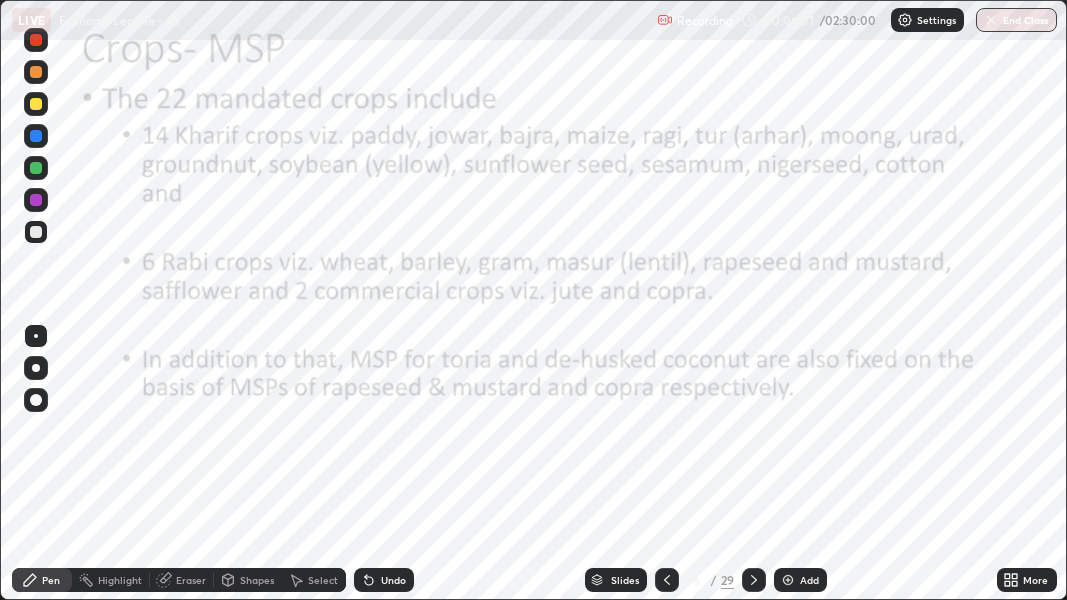 click 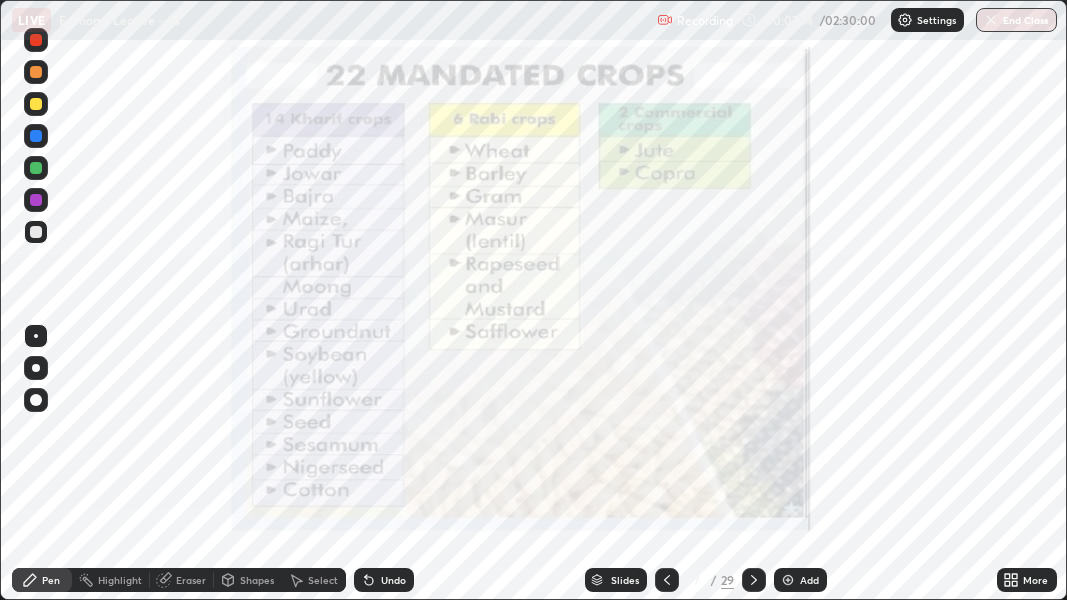 click at bounding box center [788, 580] 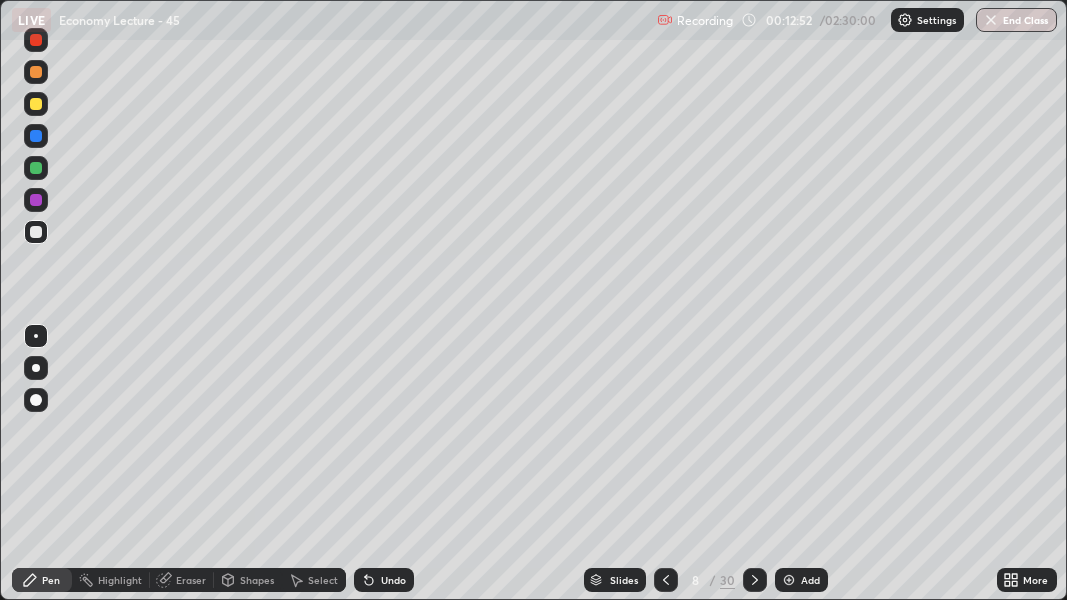 click on "Add" at bounding box center [801, 580] 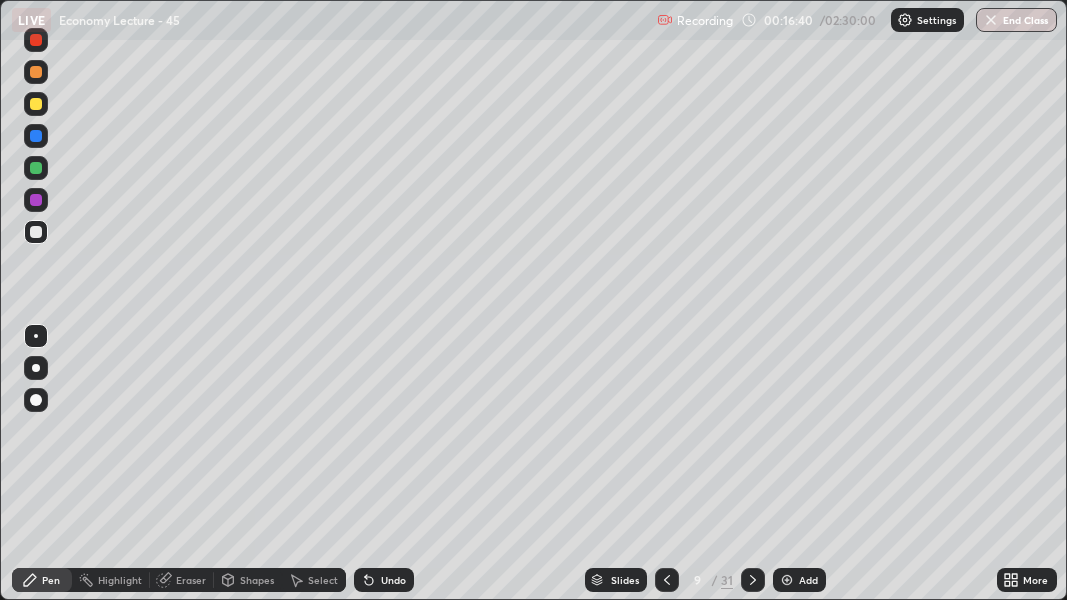 click 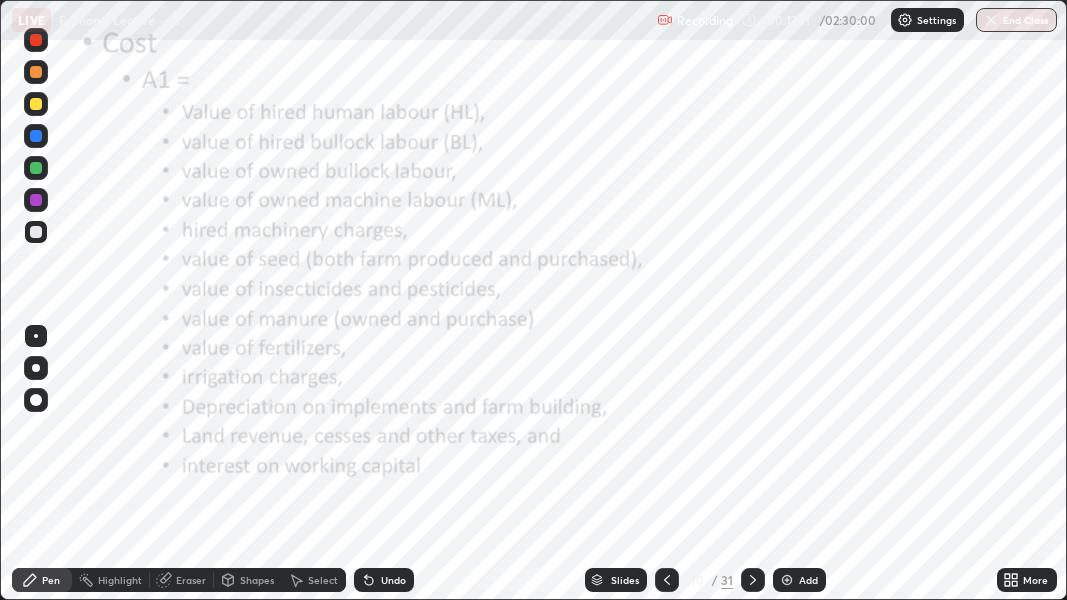 click 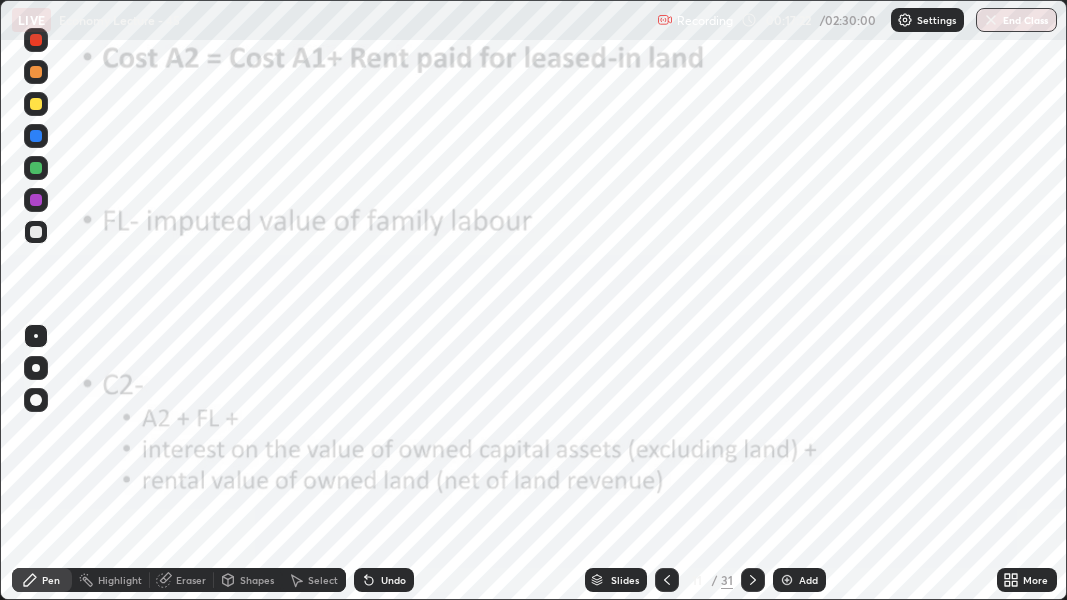 click 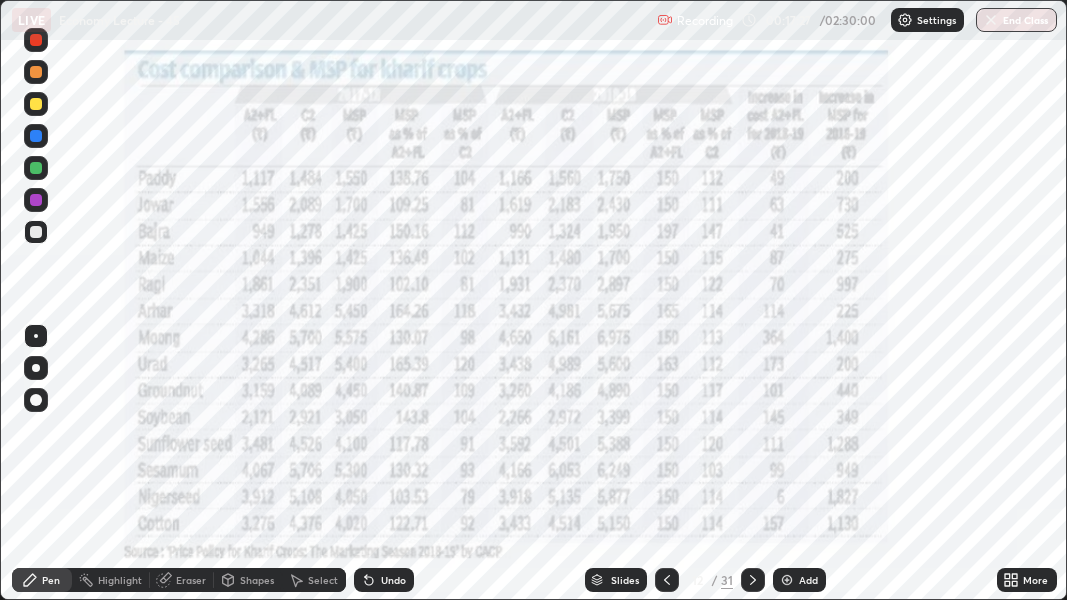 click 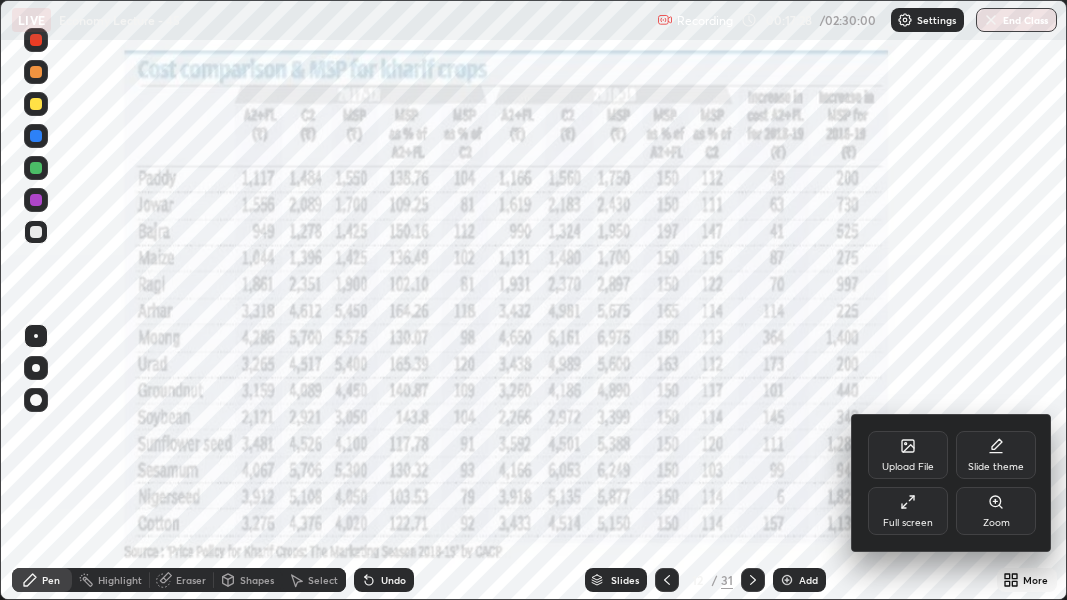 click on "Zoom" at bounding box center [996, 511] 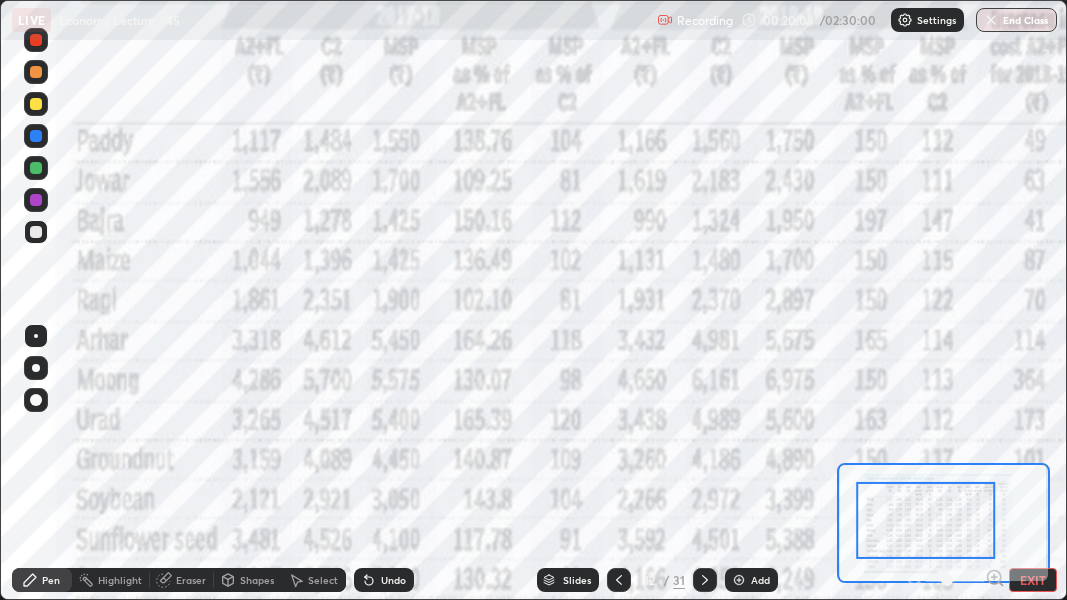 click 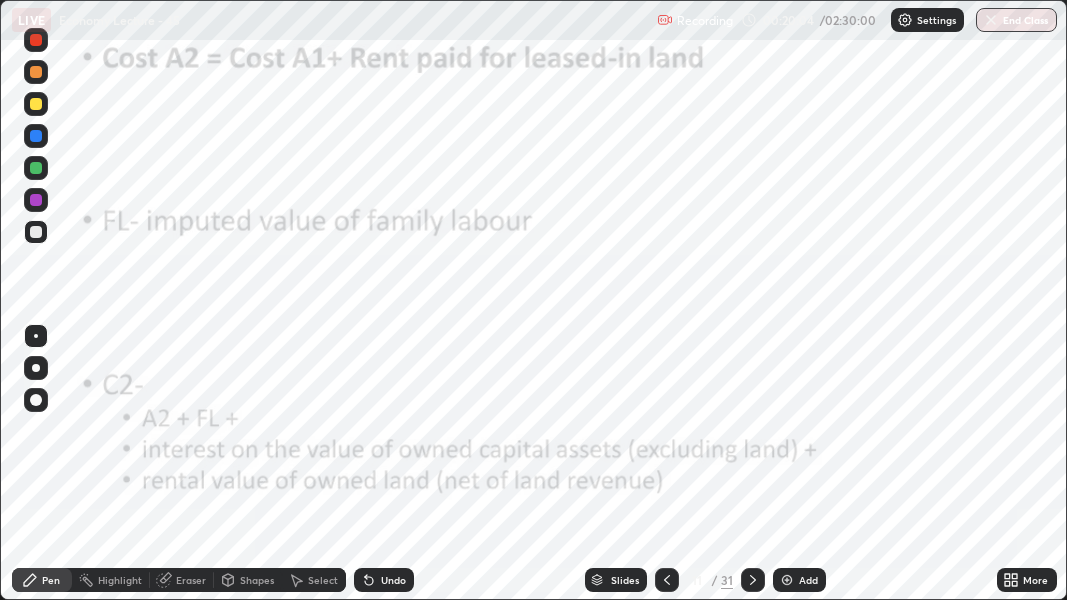 click on "Slides" at bounding box center [616, 580] 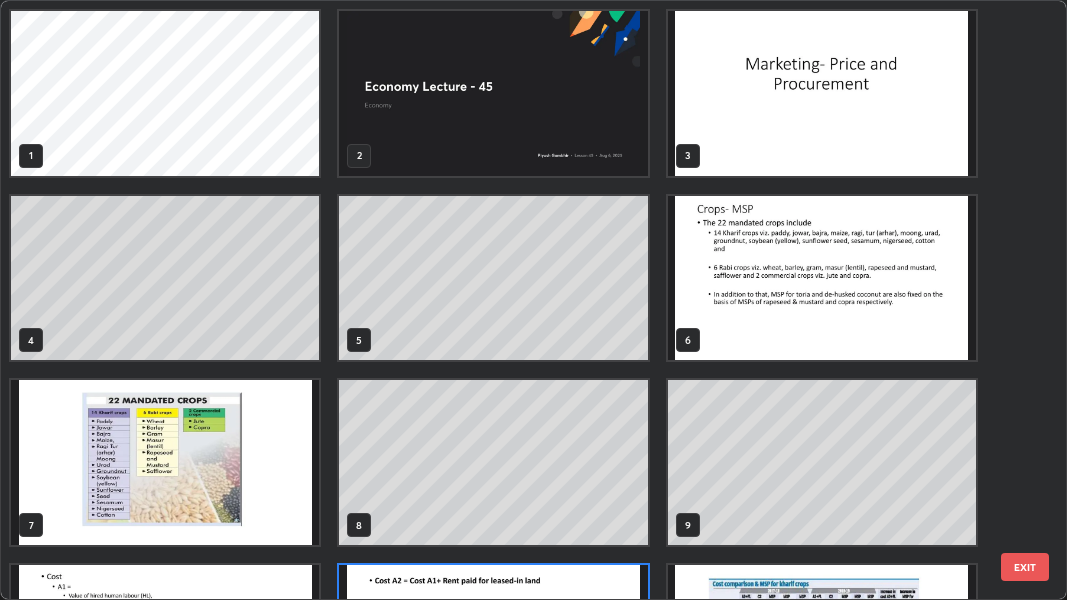 click at bounding box center [822, 647] 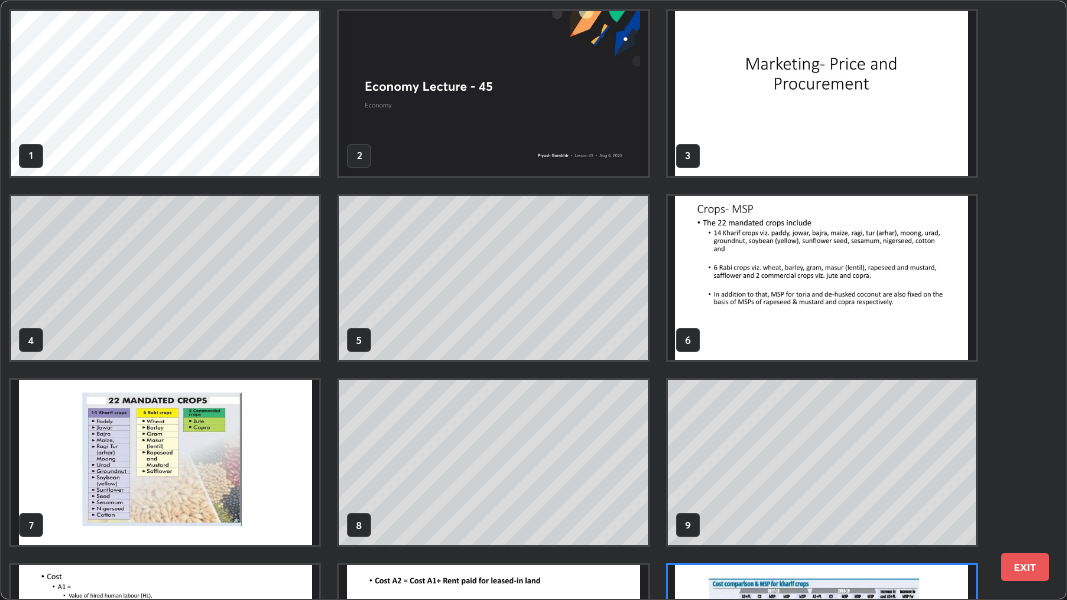 scroll, scrollTop: 140, scrollLeft: 0, axis: vertical 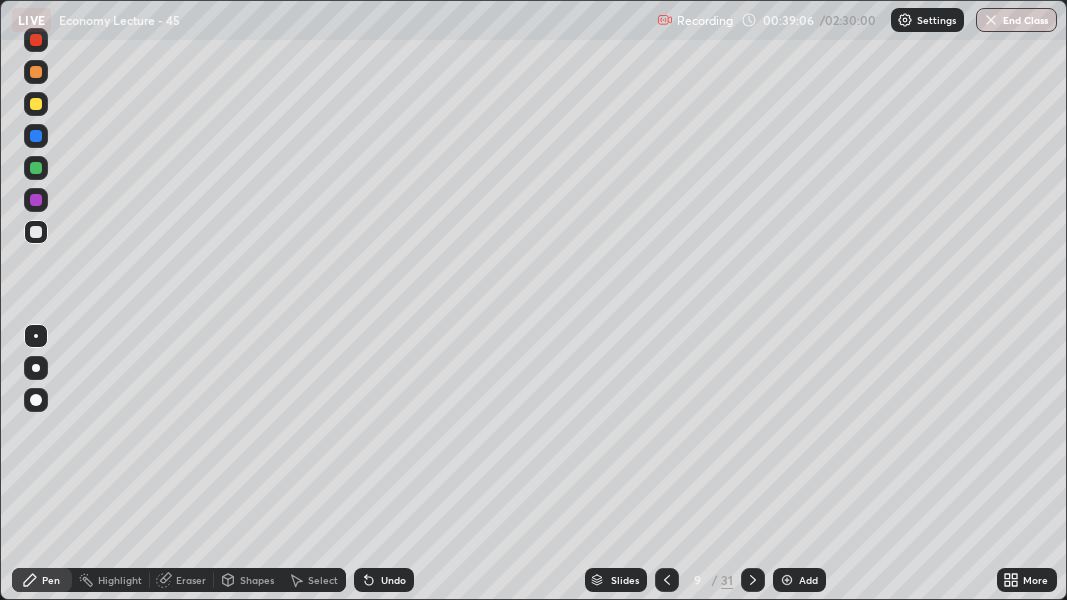 click at bounding box center [787, 580] 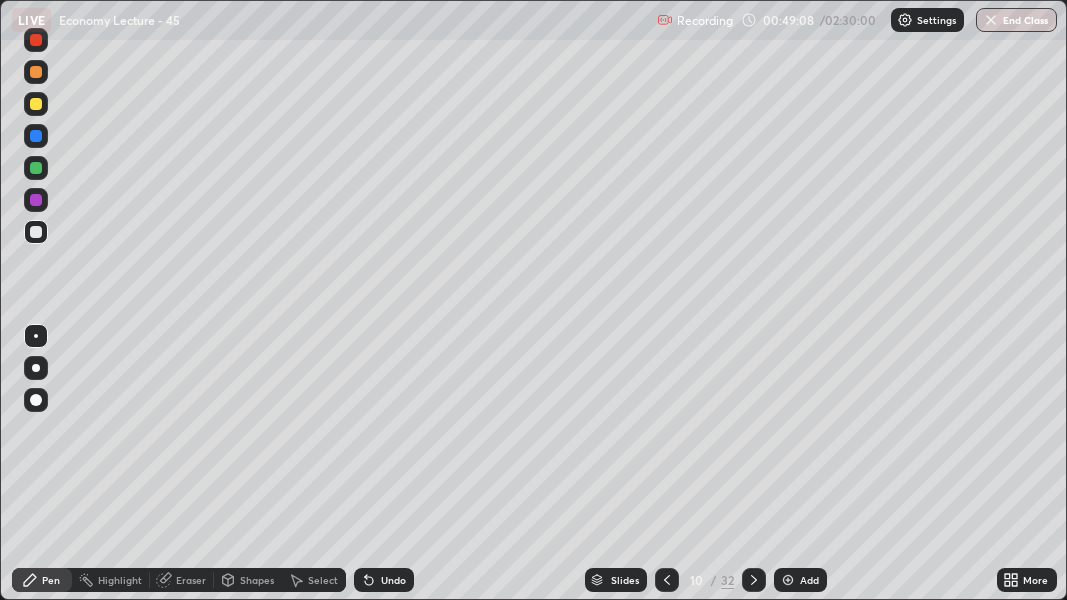 click at bounding box center [788, 580] 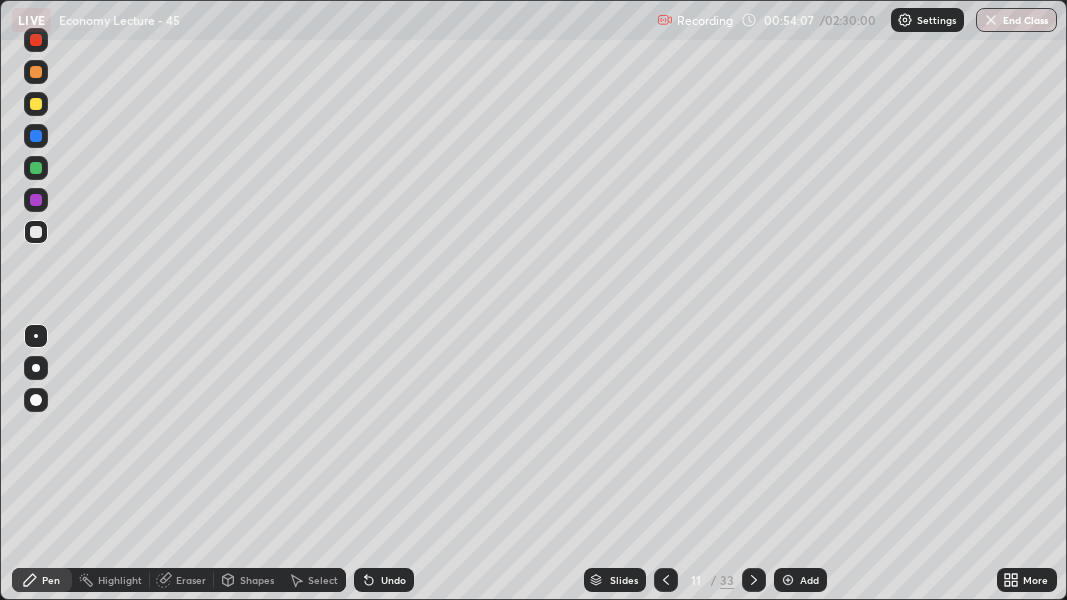 click at bounding box center (788, 580) 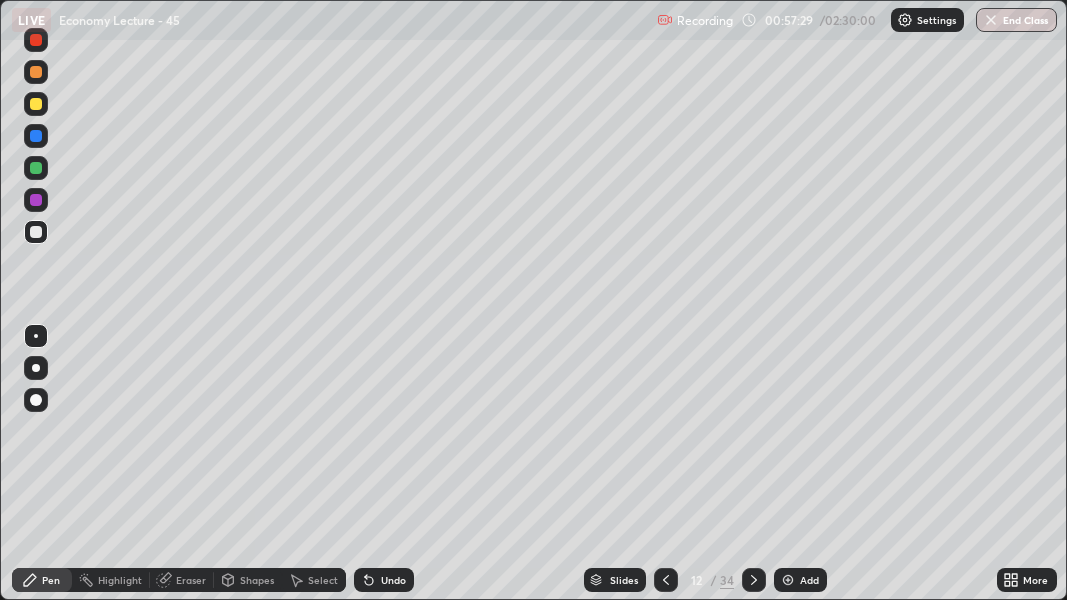 click at bounding box center [788, 580] 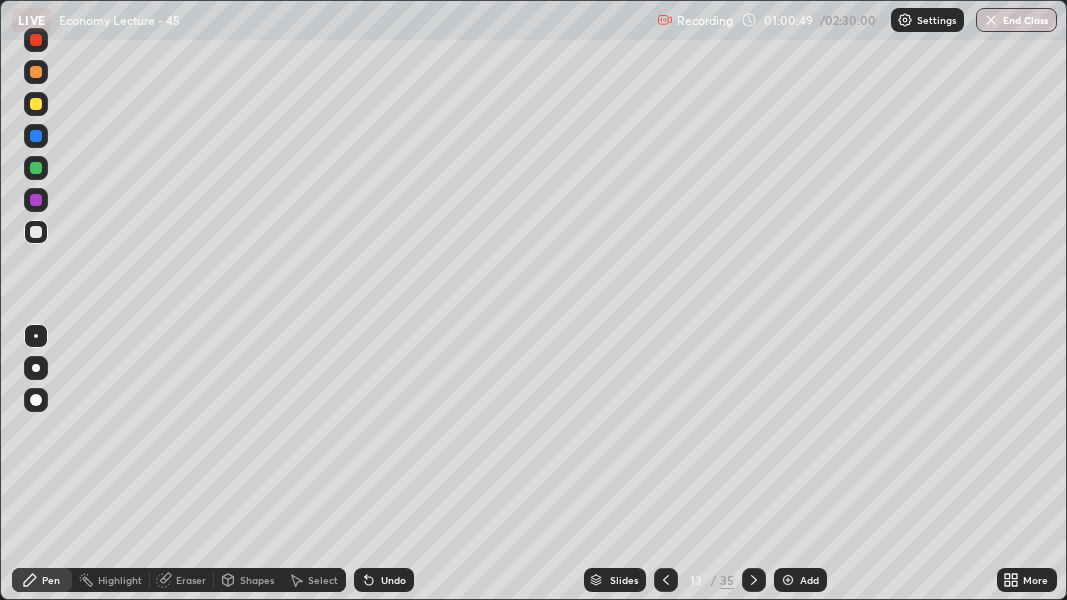 click 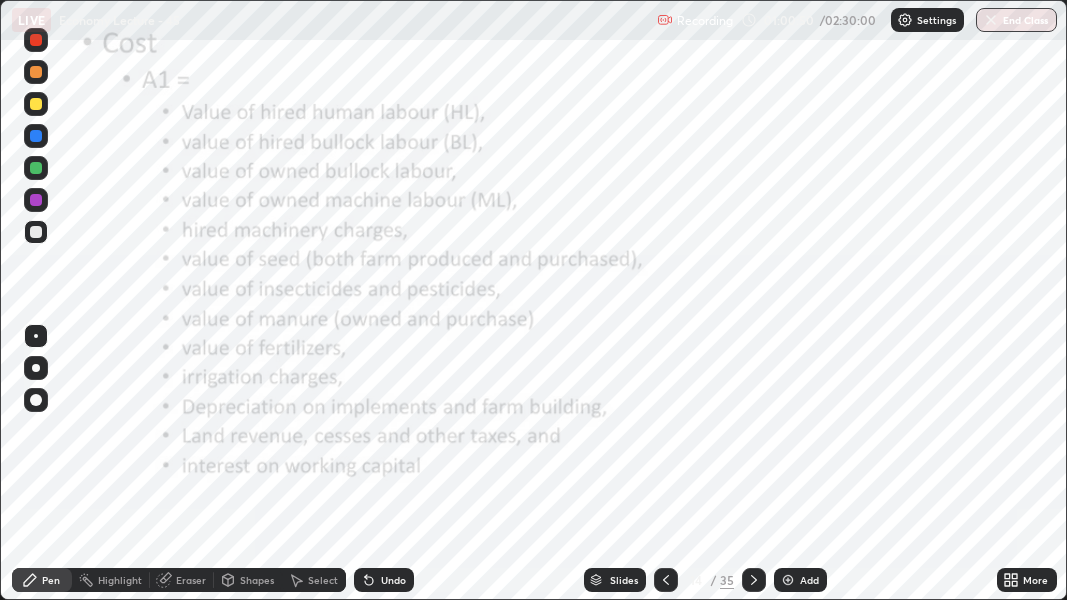 click 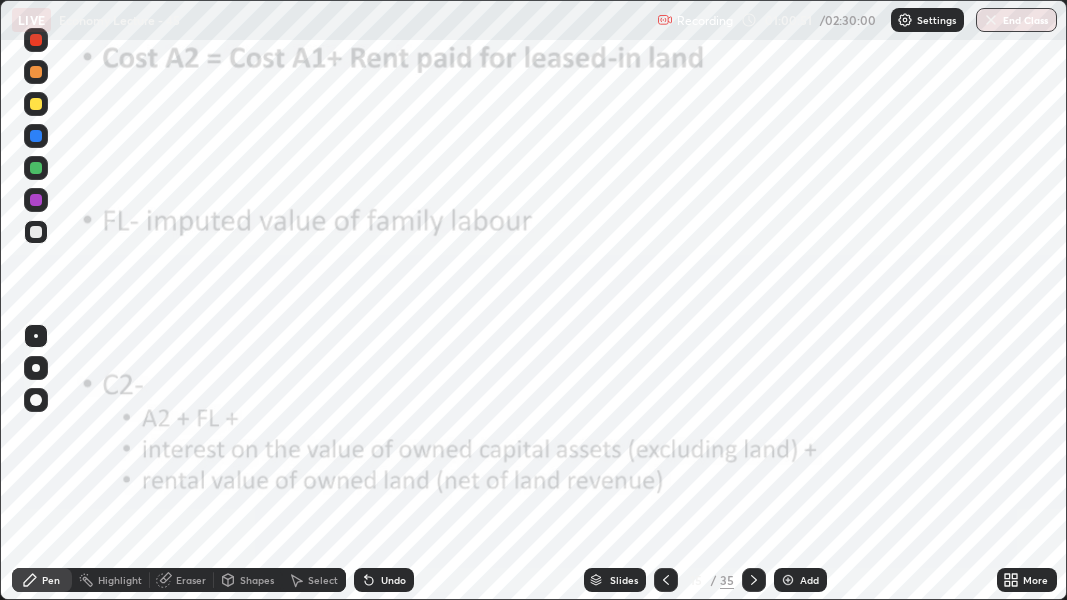 click 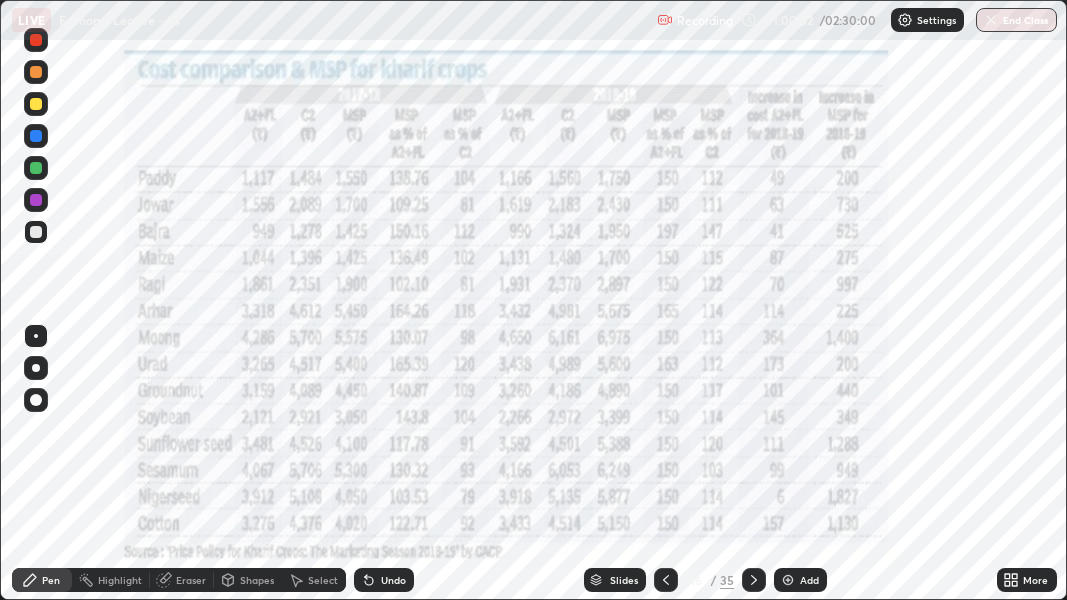click 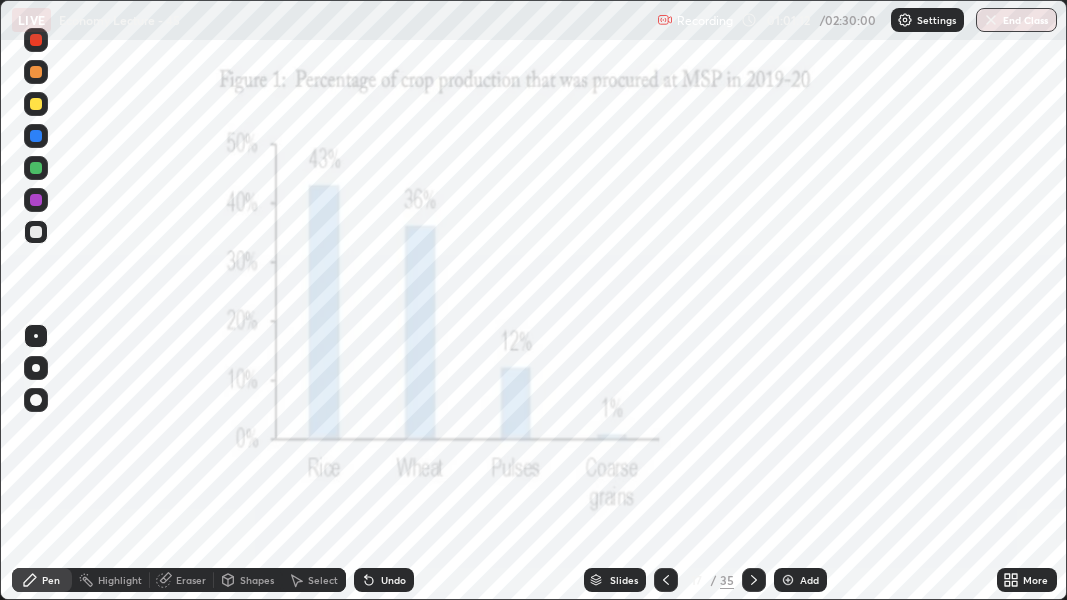 click 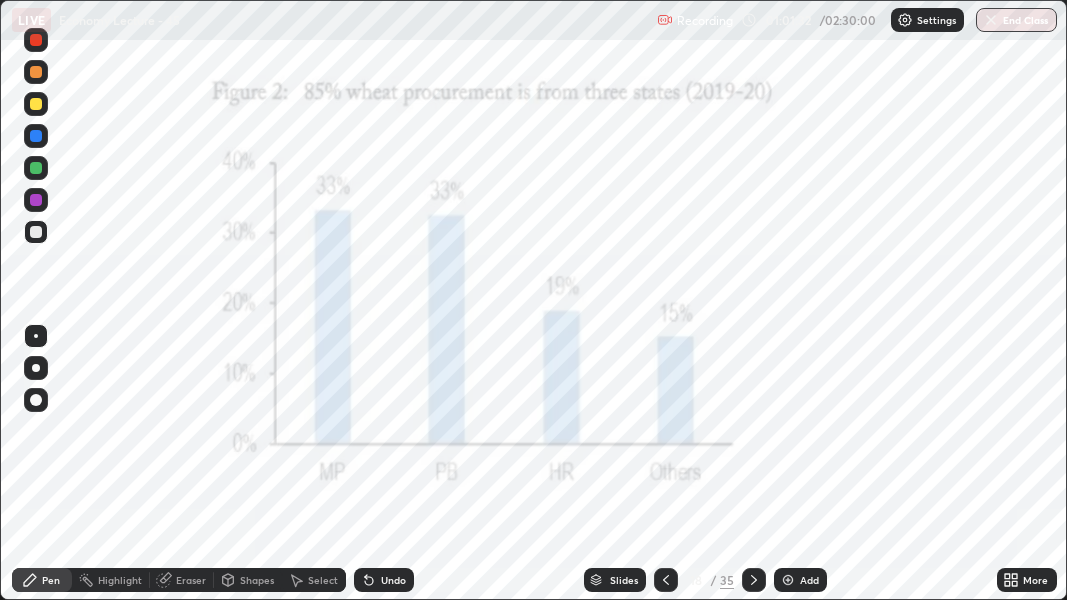 click 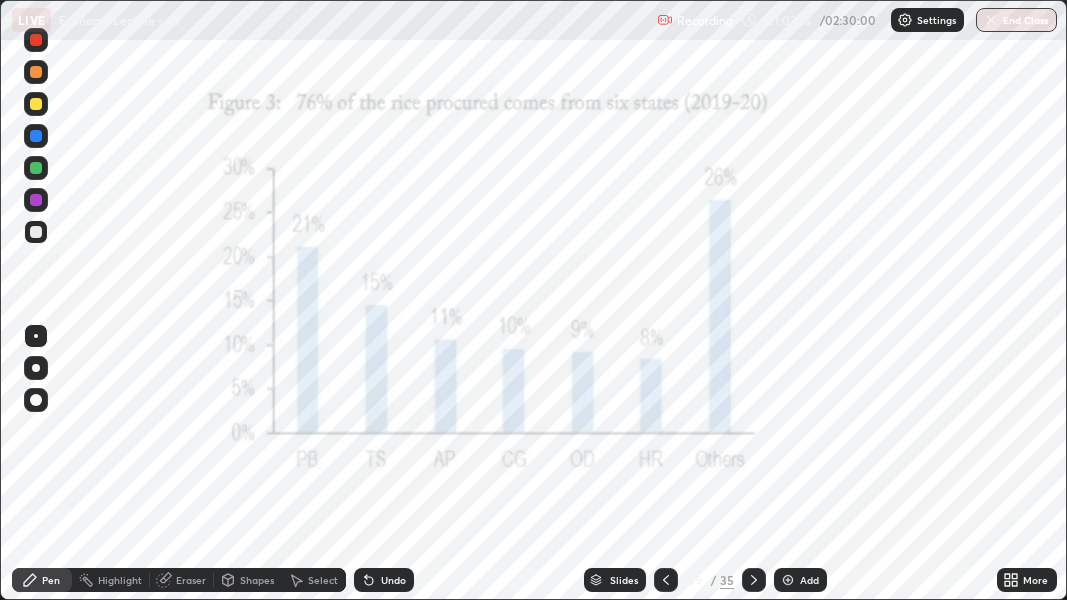 click 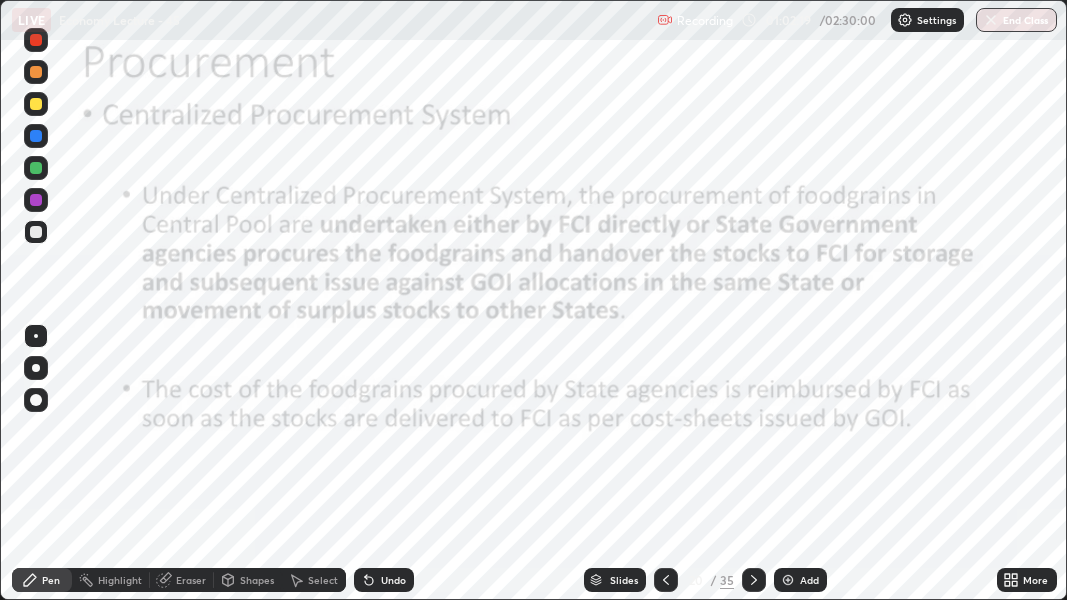 click 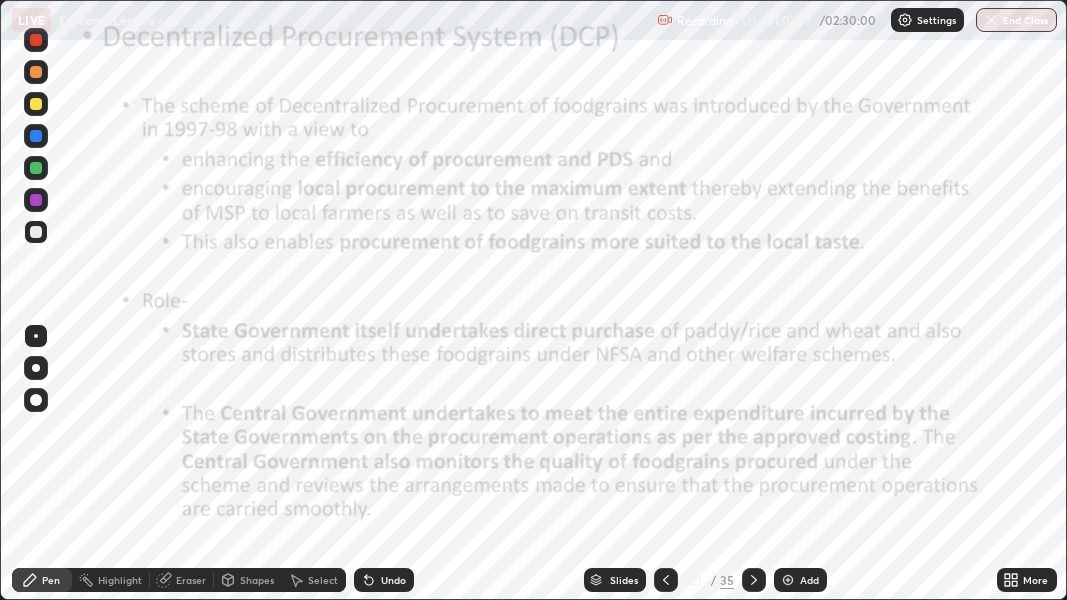 click 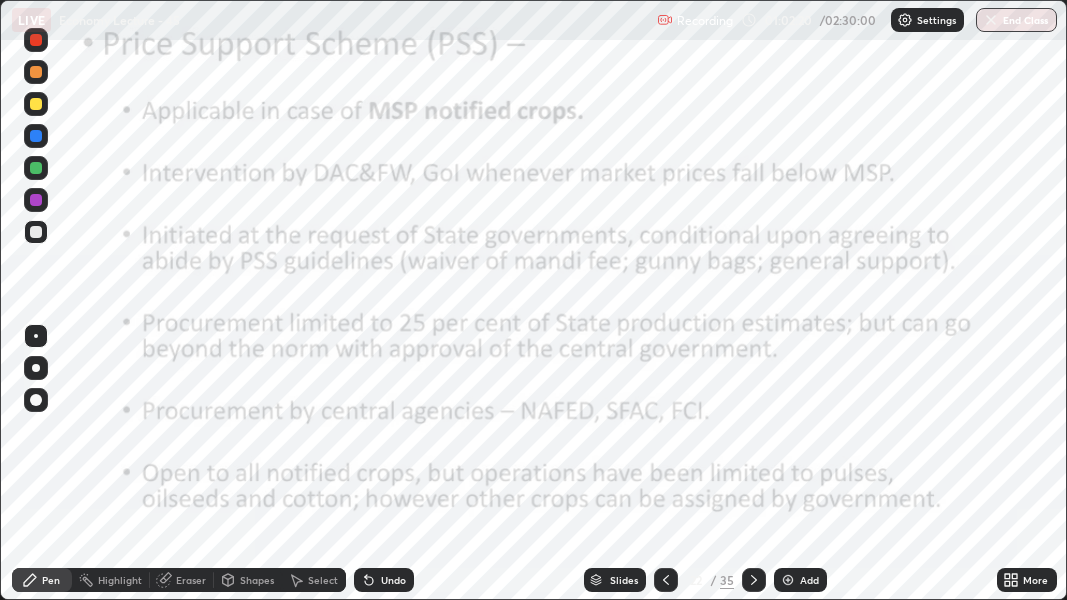 click 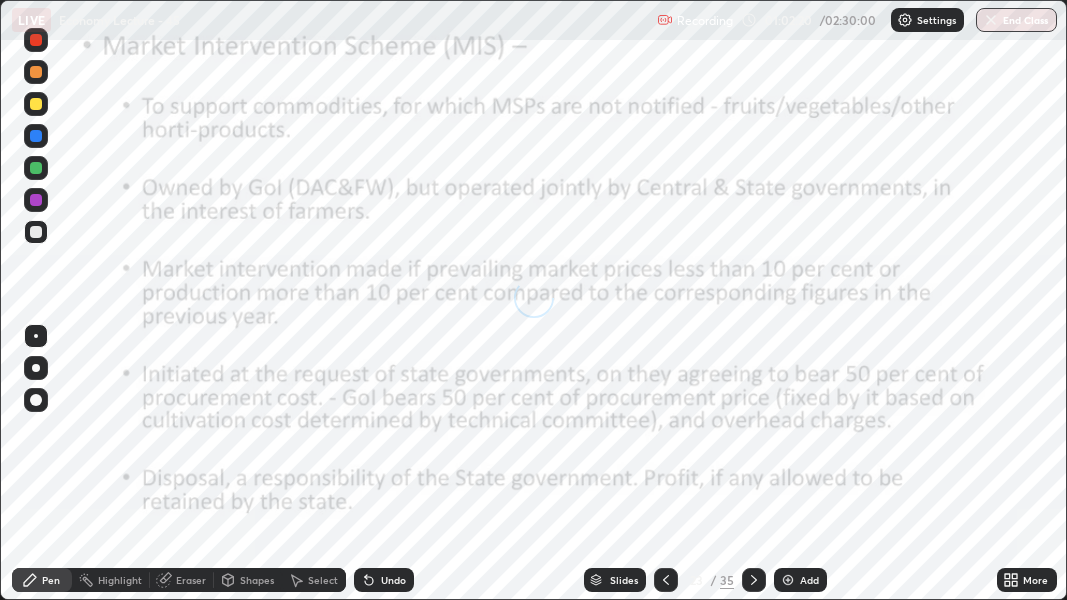click 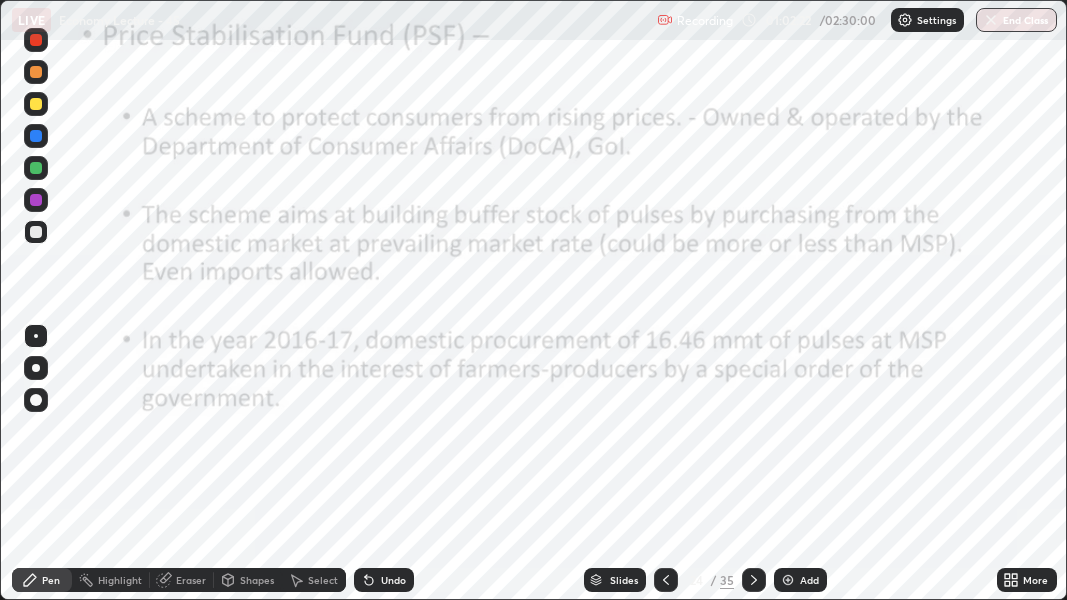 click at bounding box center [754, 580] 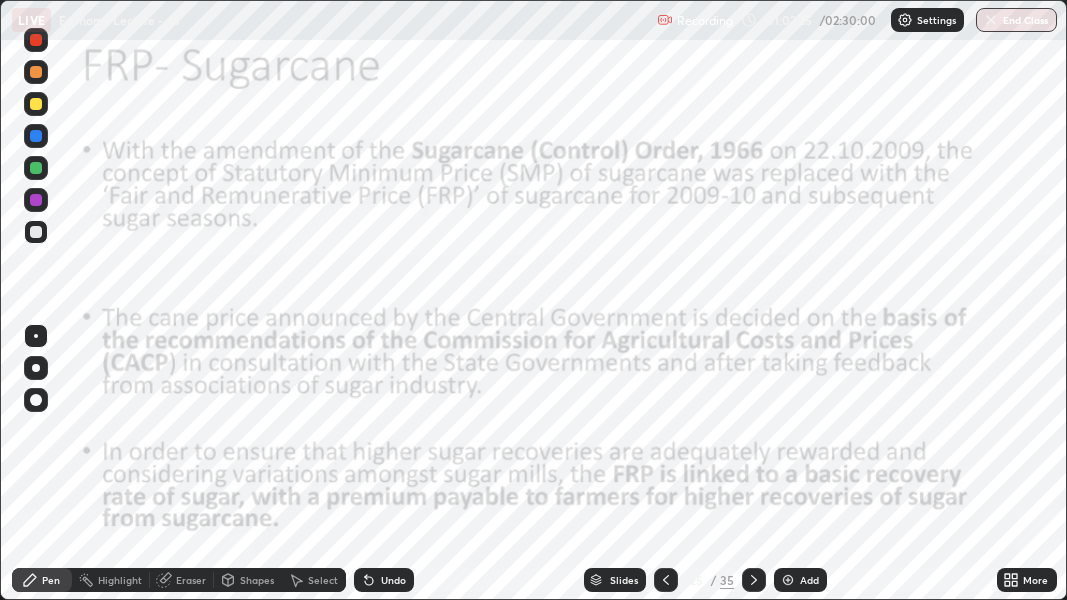 click 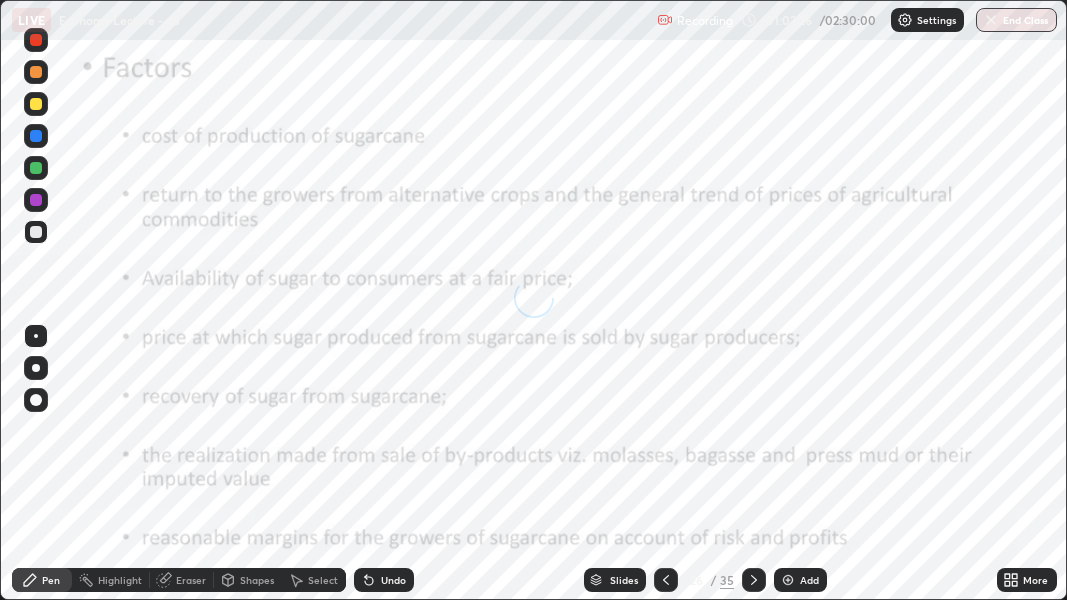 click 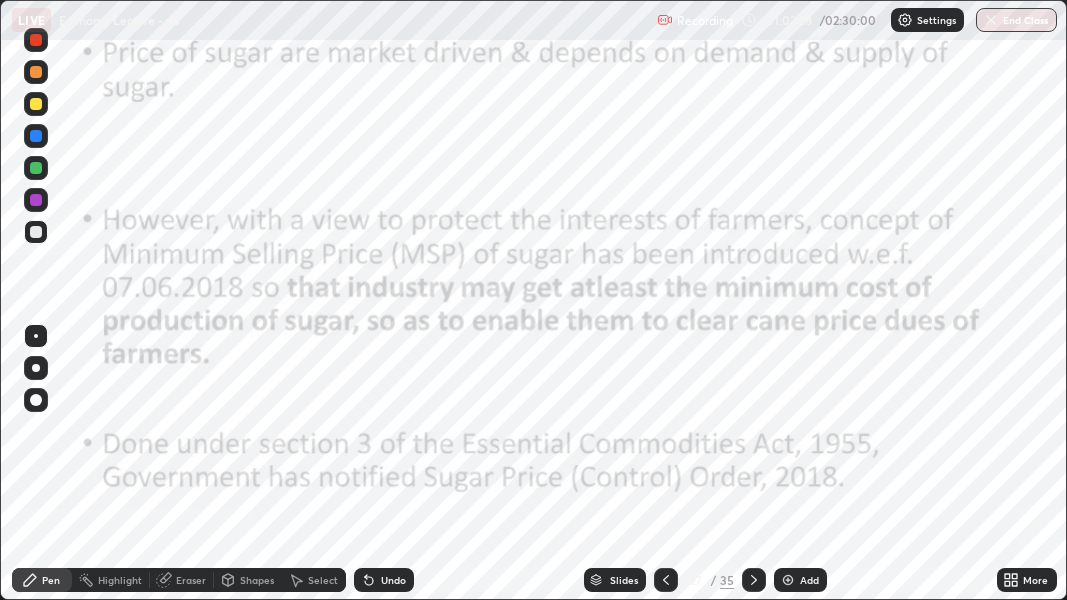 click 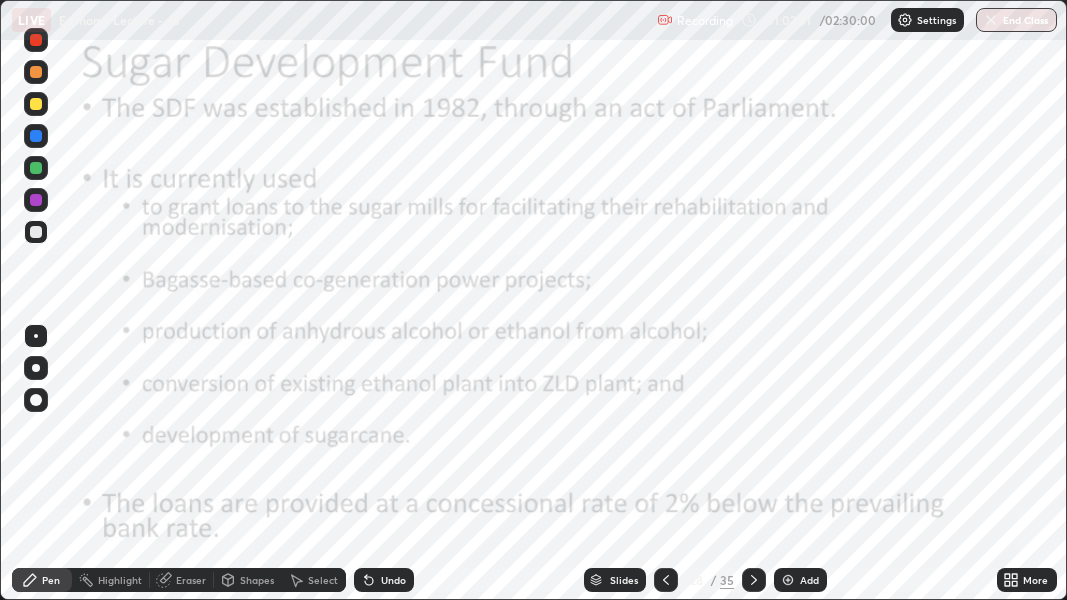 click 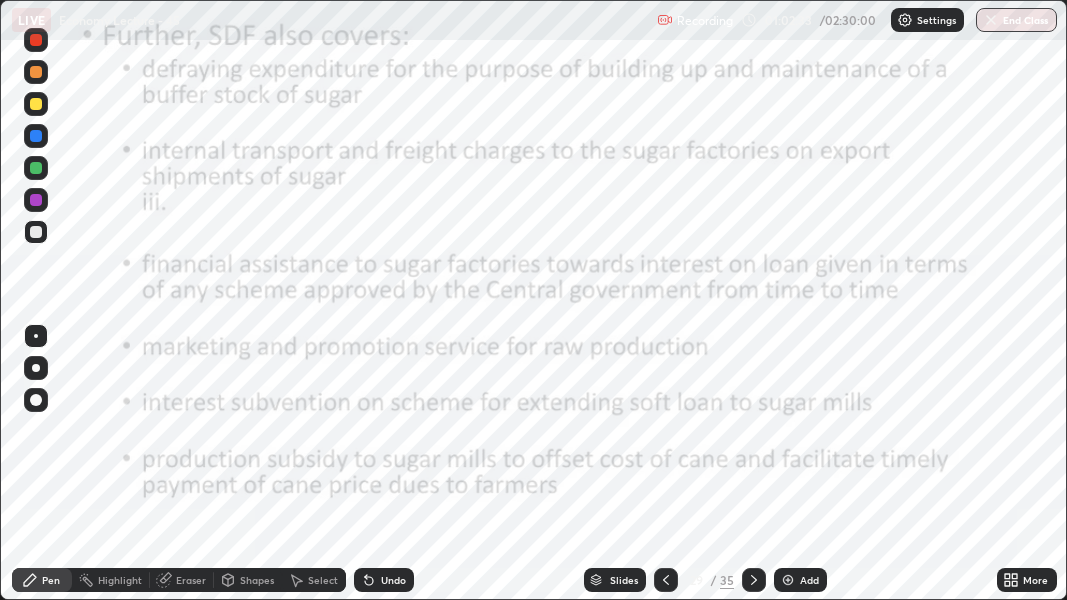 click 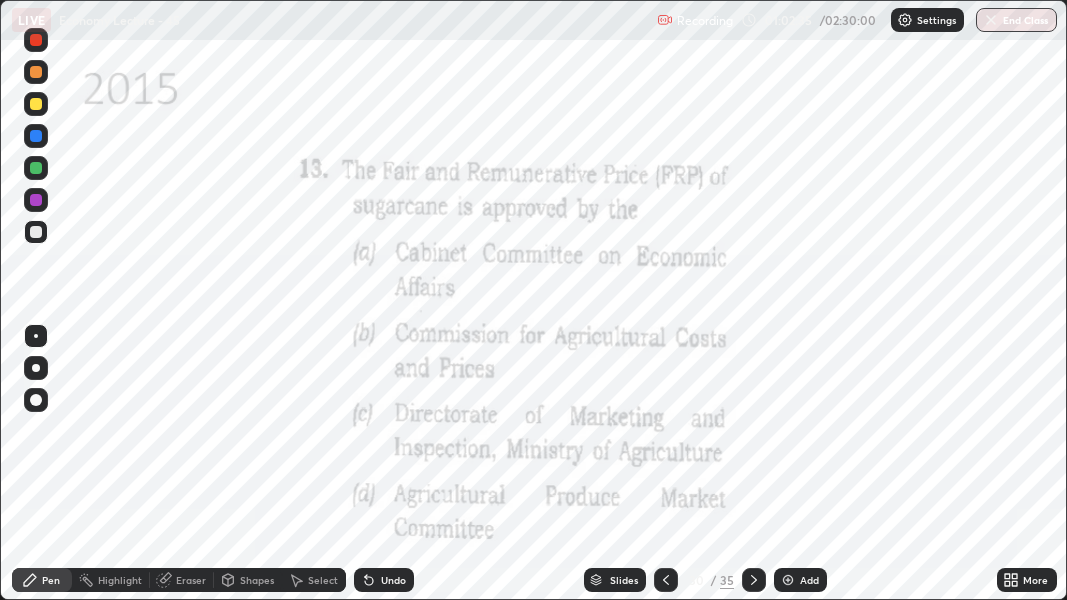 click 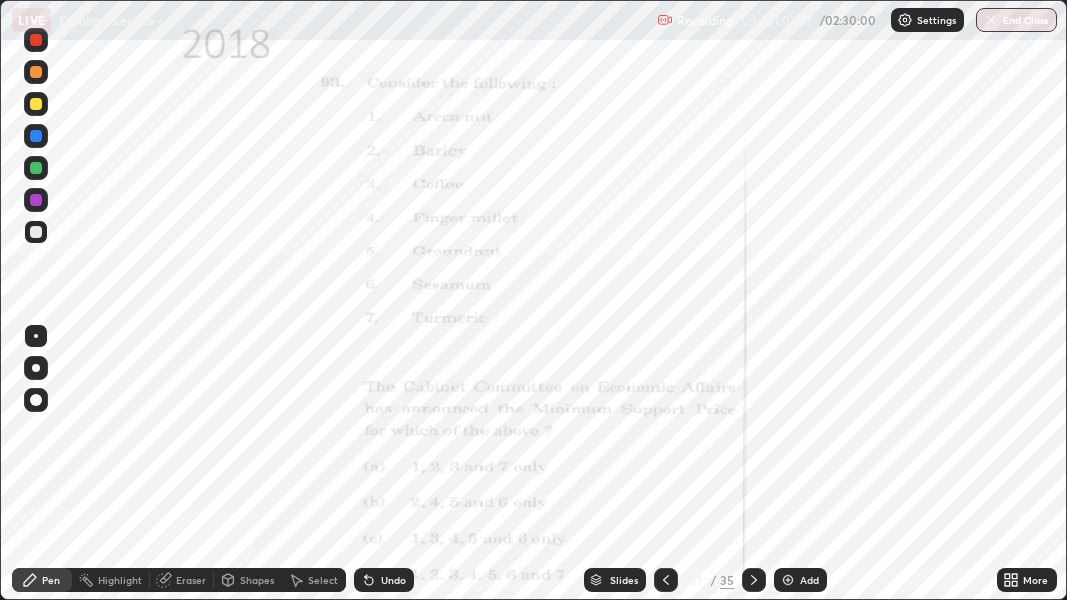 click 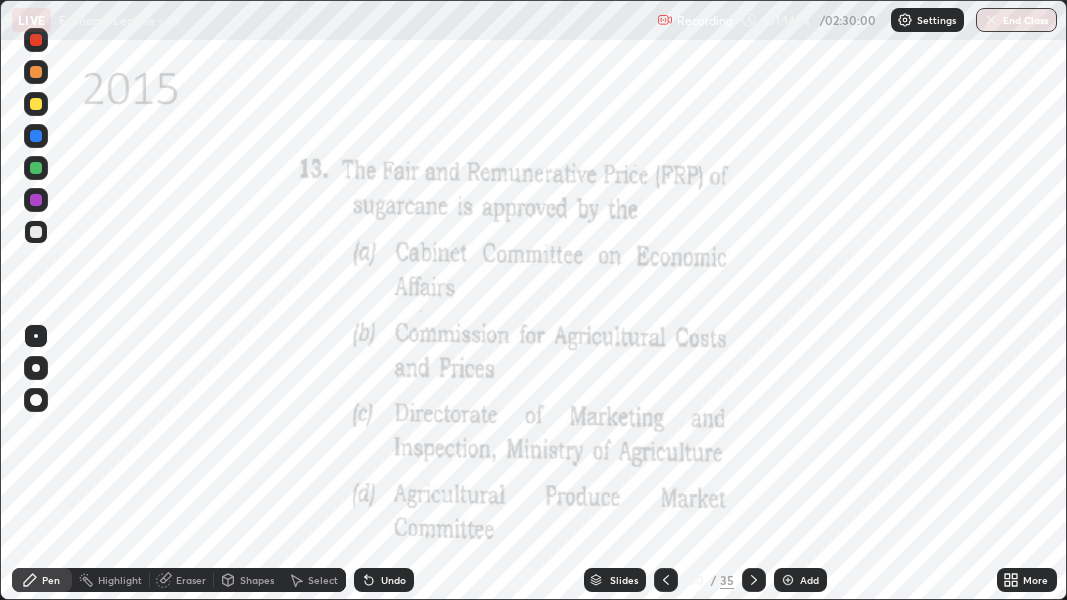 click at bounding box center [788, 580] 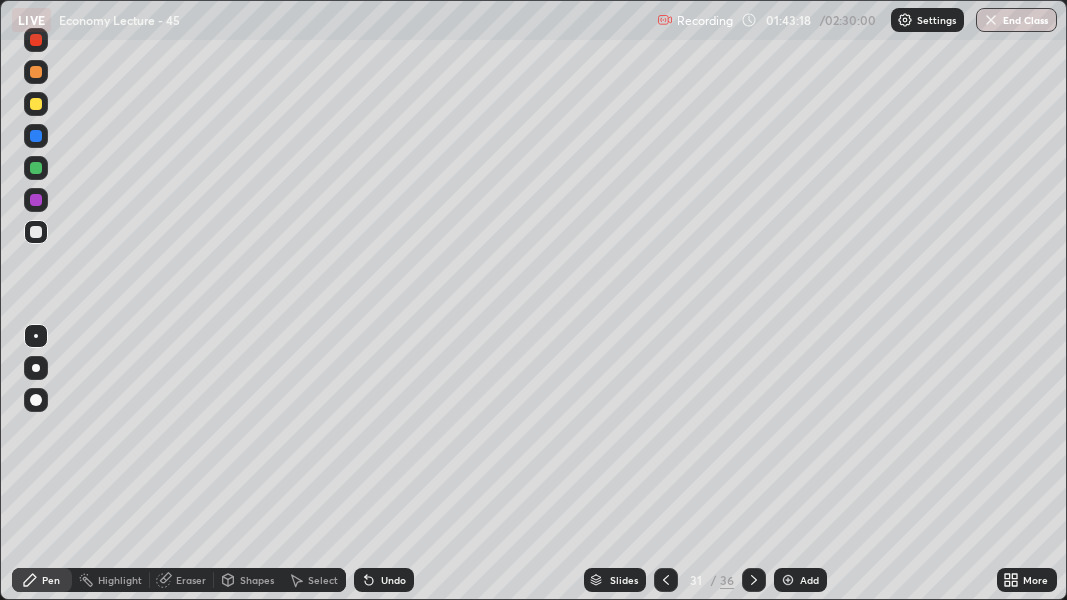 click at bounding box center [788, 580] 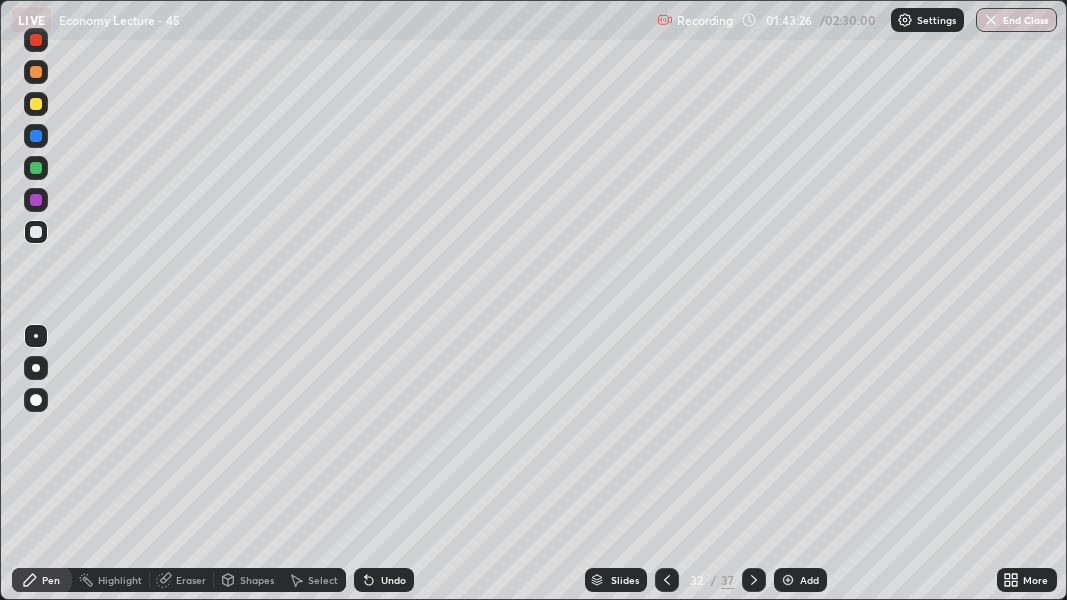 click 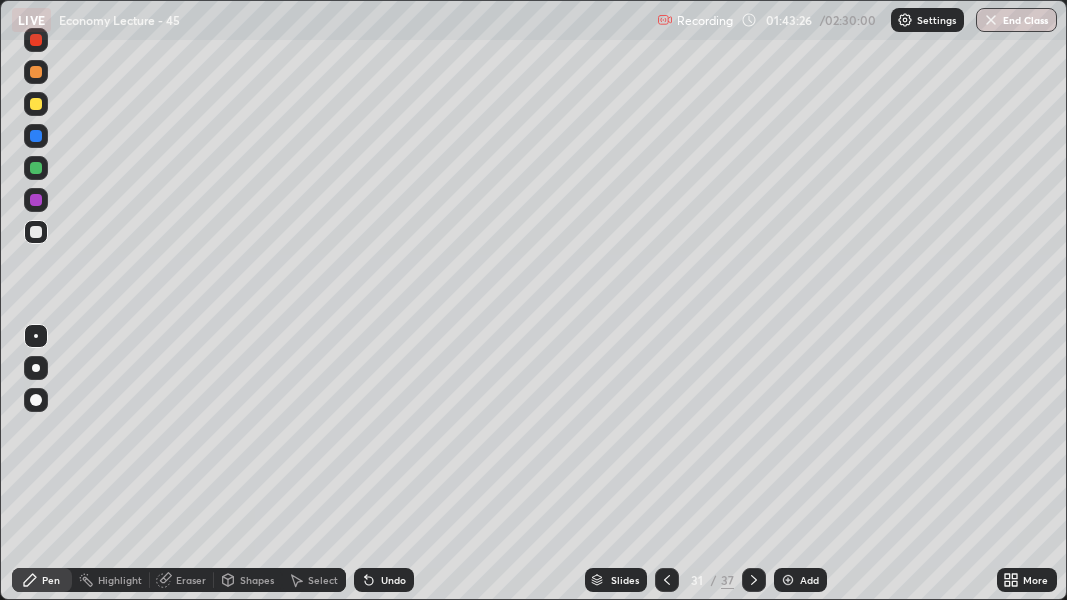 click 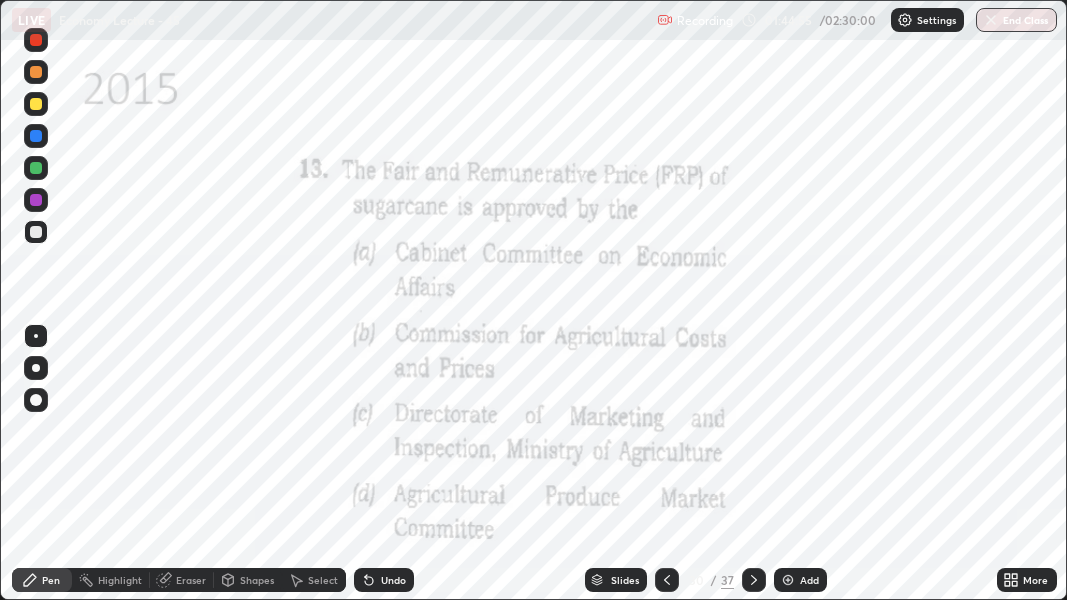 click 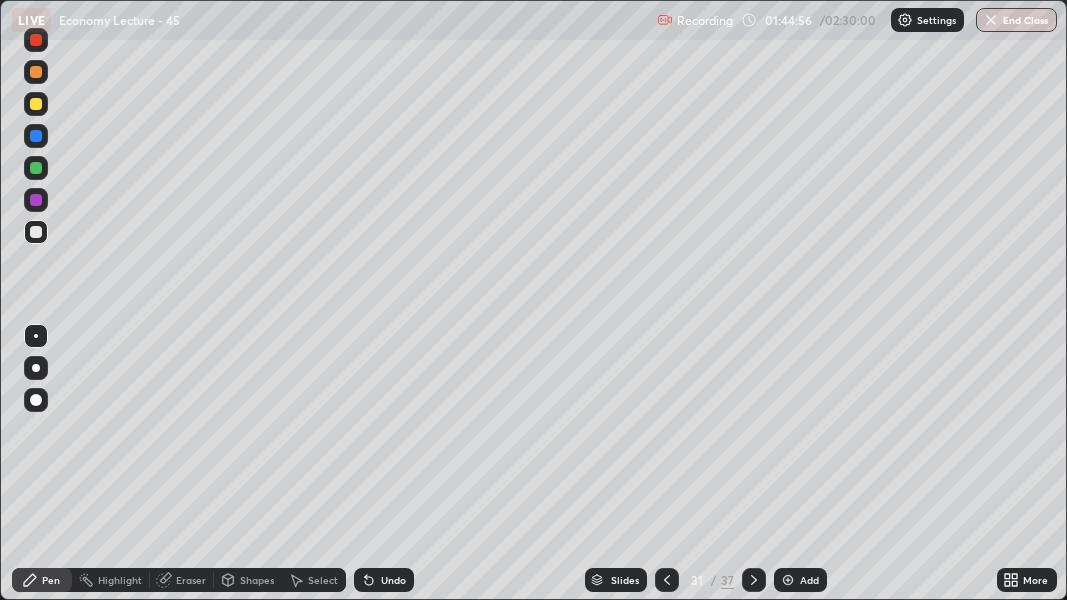 click 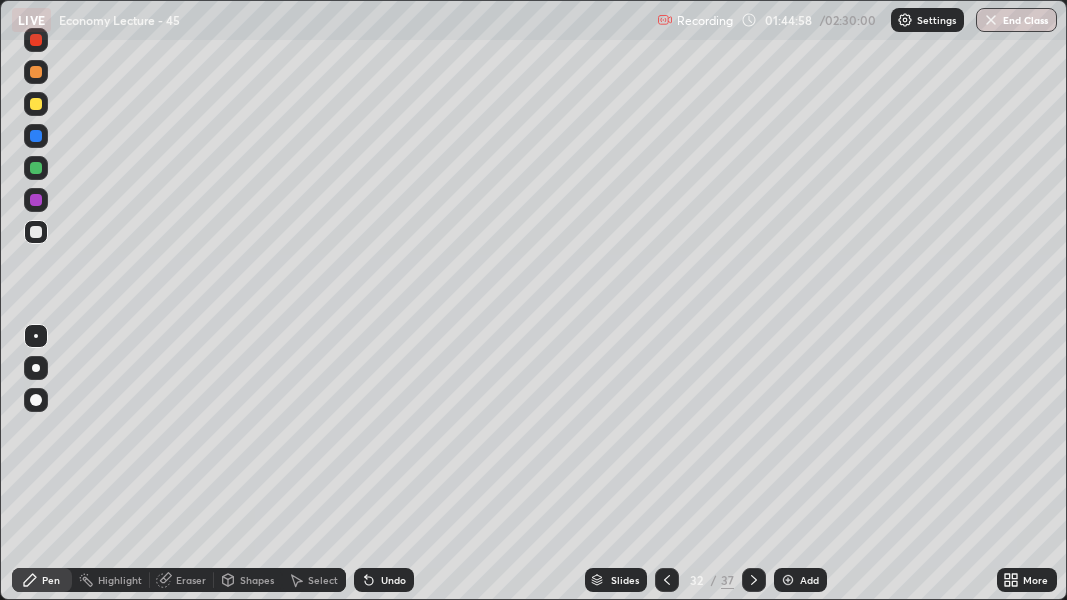 click at bounding box center (754, 580) 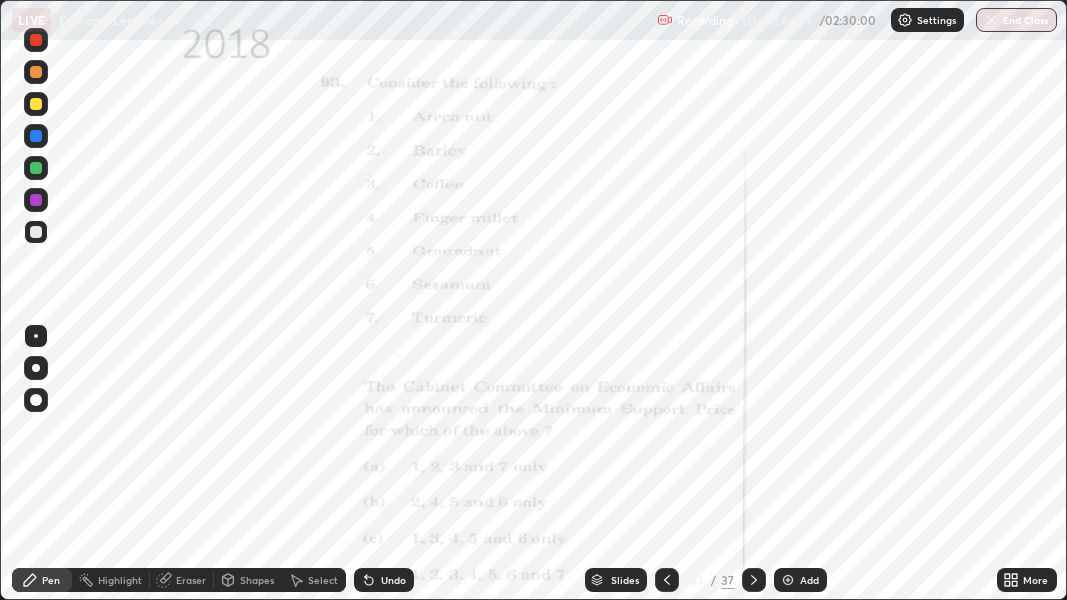 click 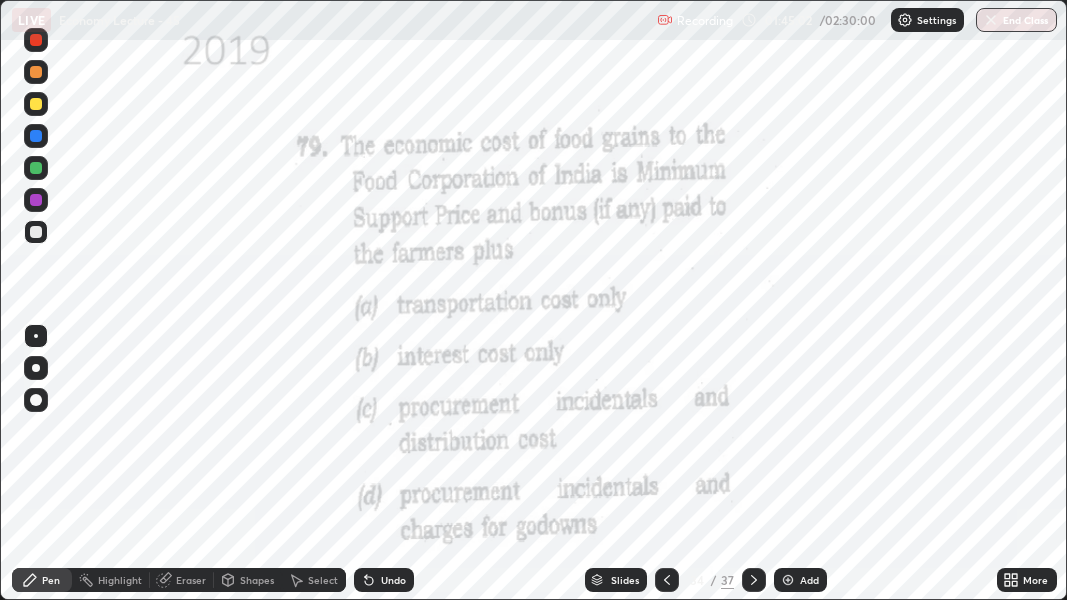 click 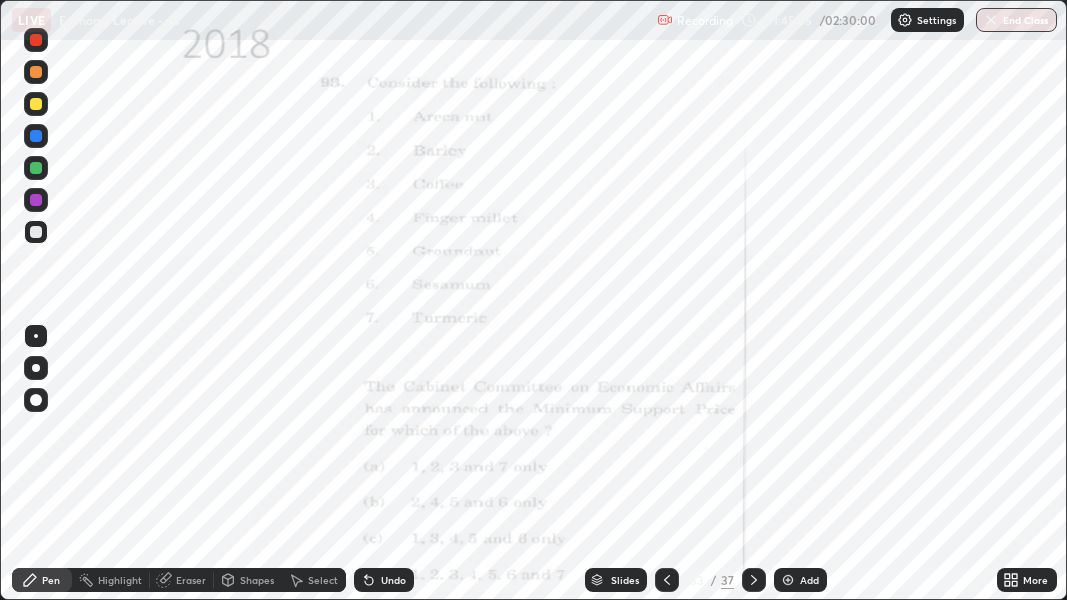 click 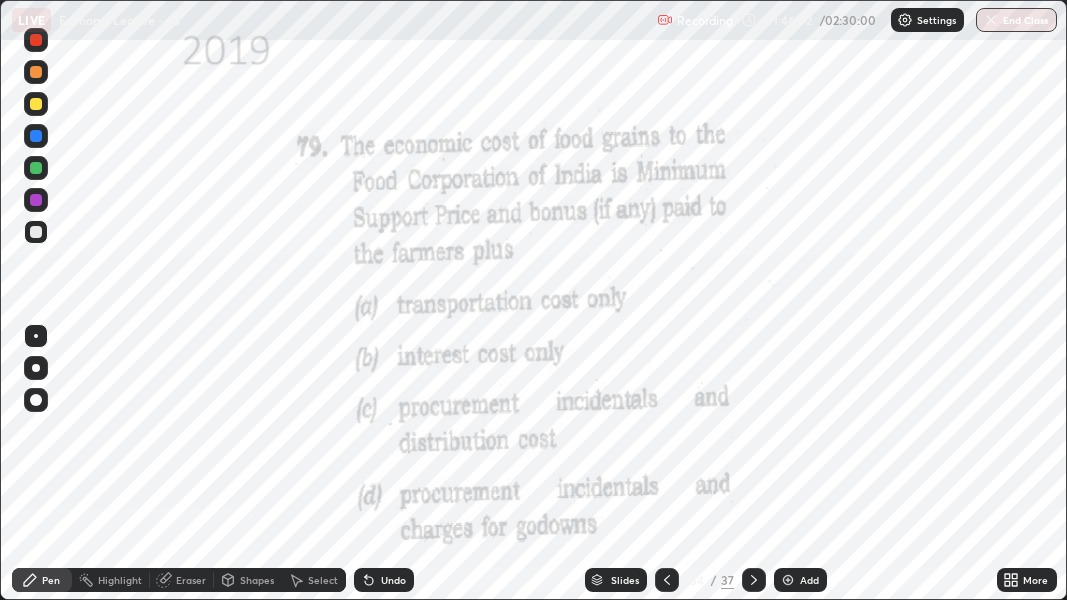 click 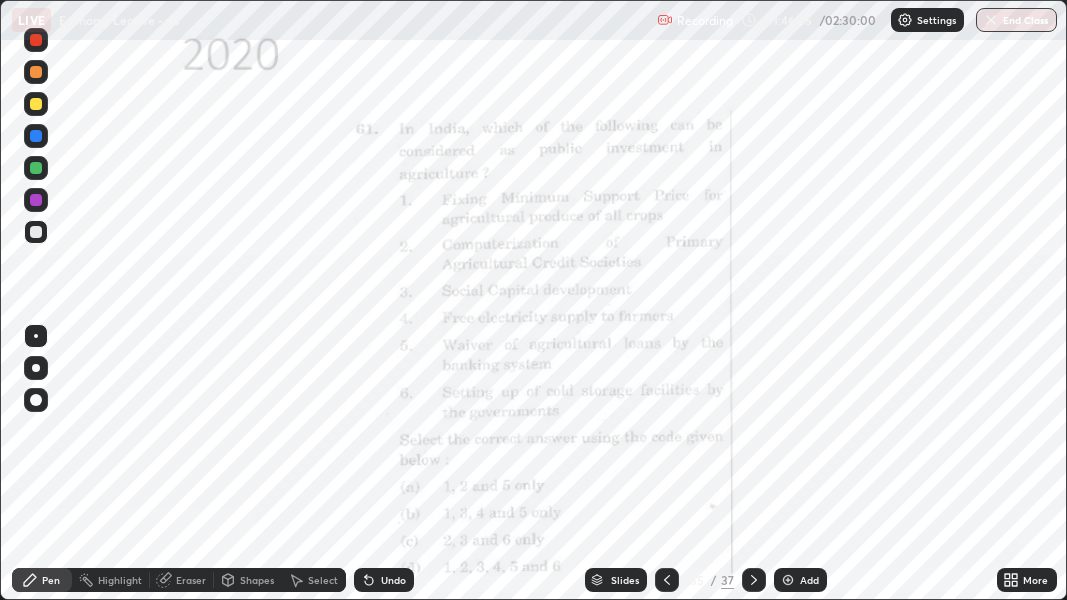 click 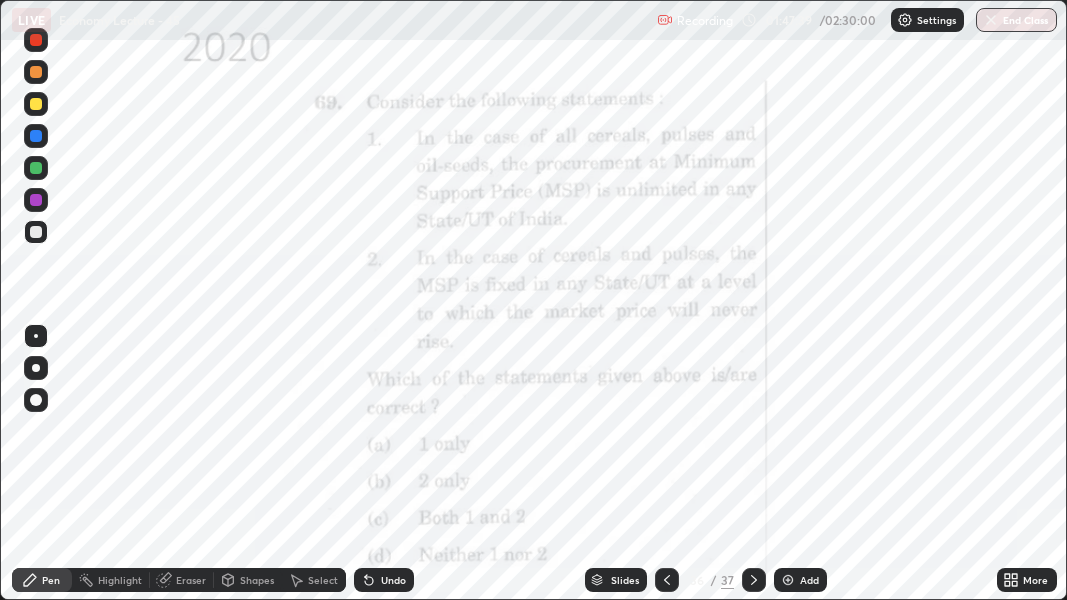 click 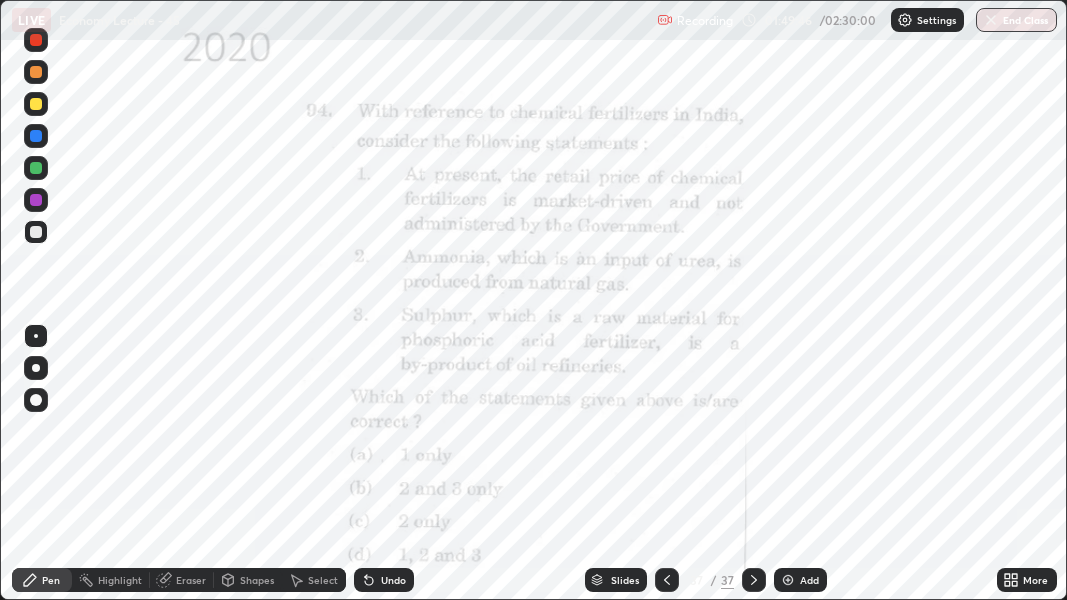 click at bounding box center (788, 580) 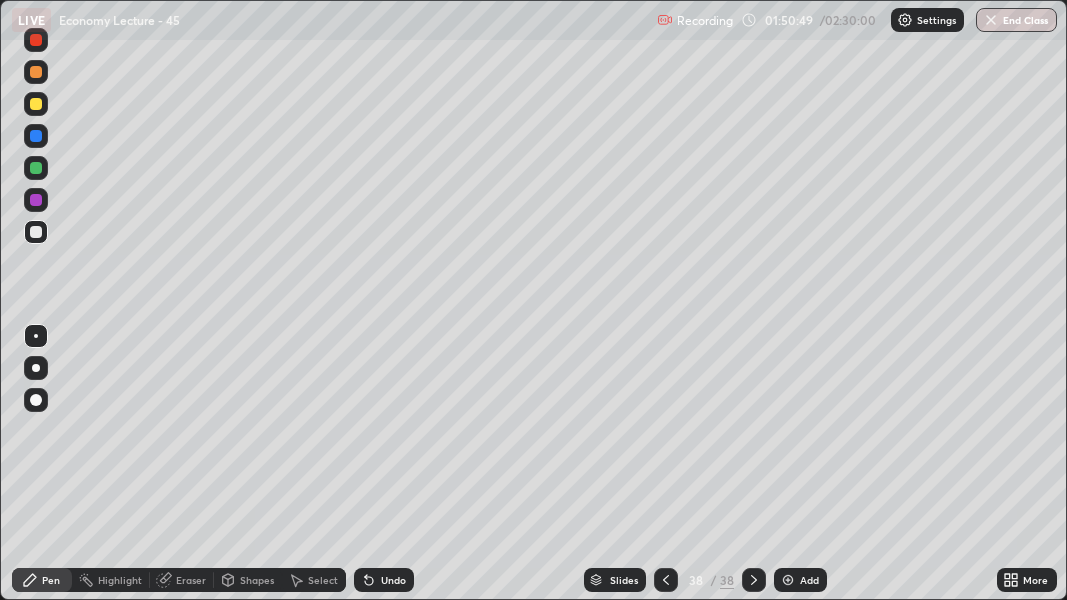 click 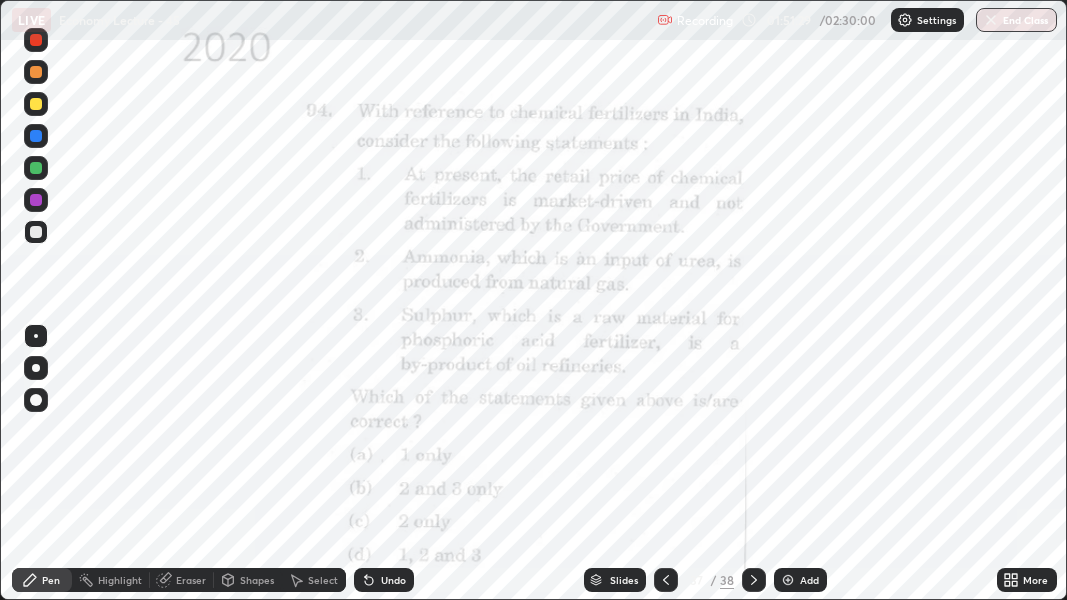 click 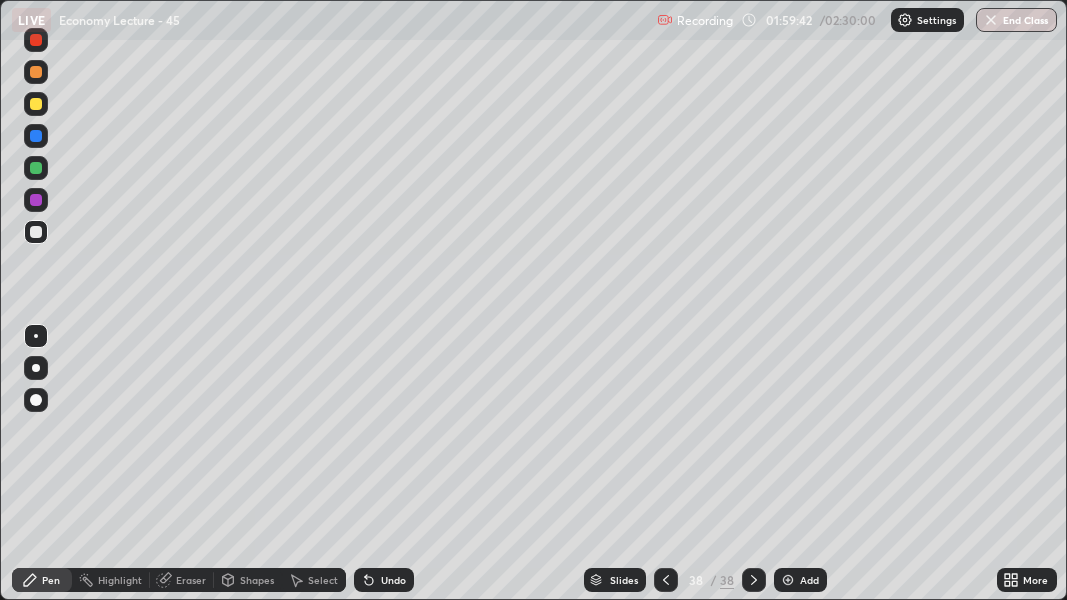 click at bounding box center (788, 580) 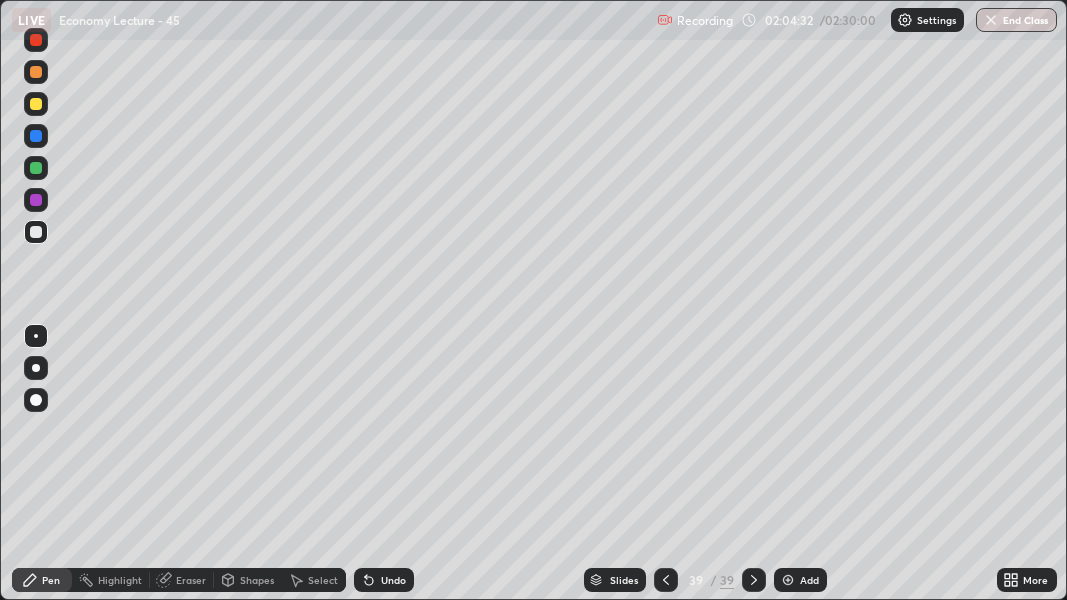 click at bounding box center (788, 580) 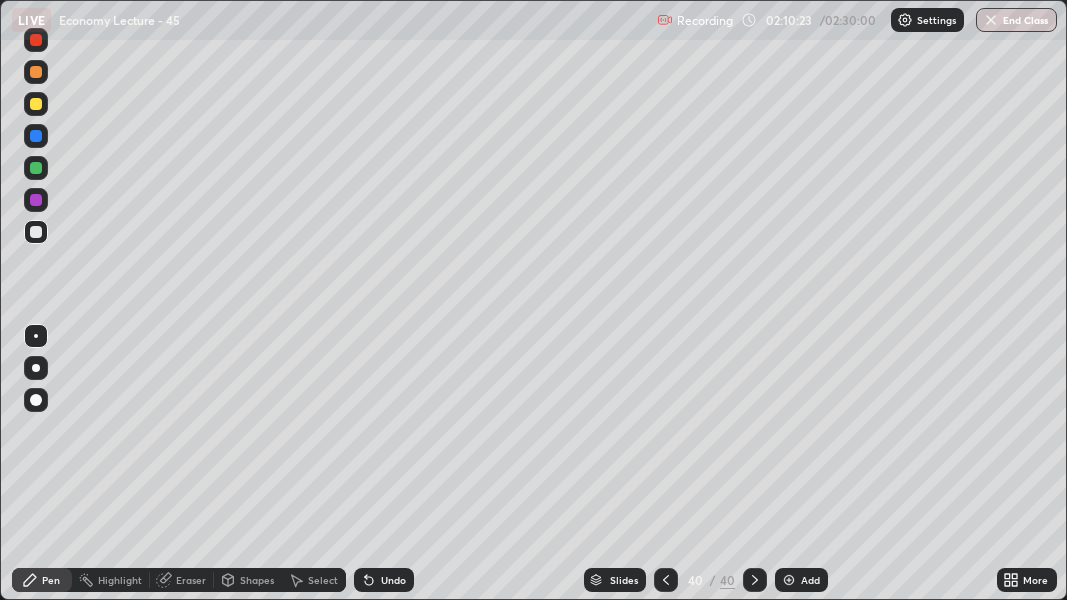 click at bounding box center (789, 580) 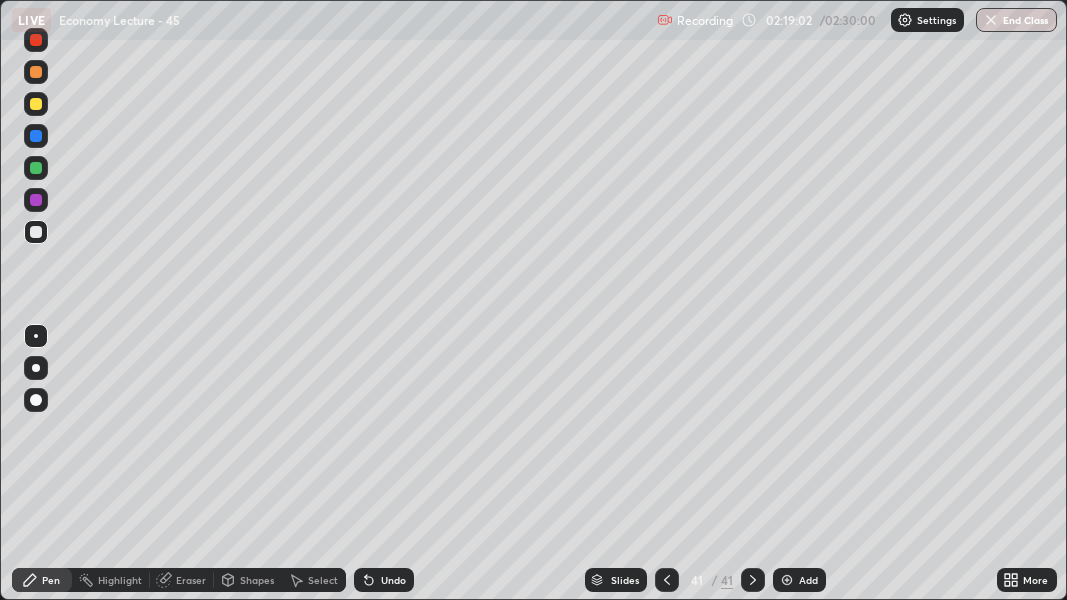 click on "Add" at bounding box center (808, 580) 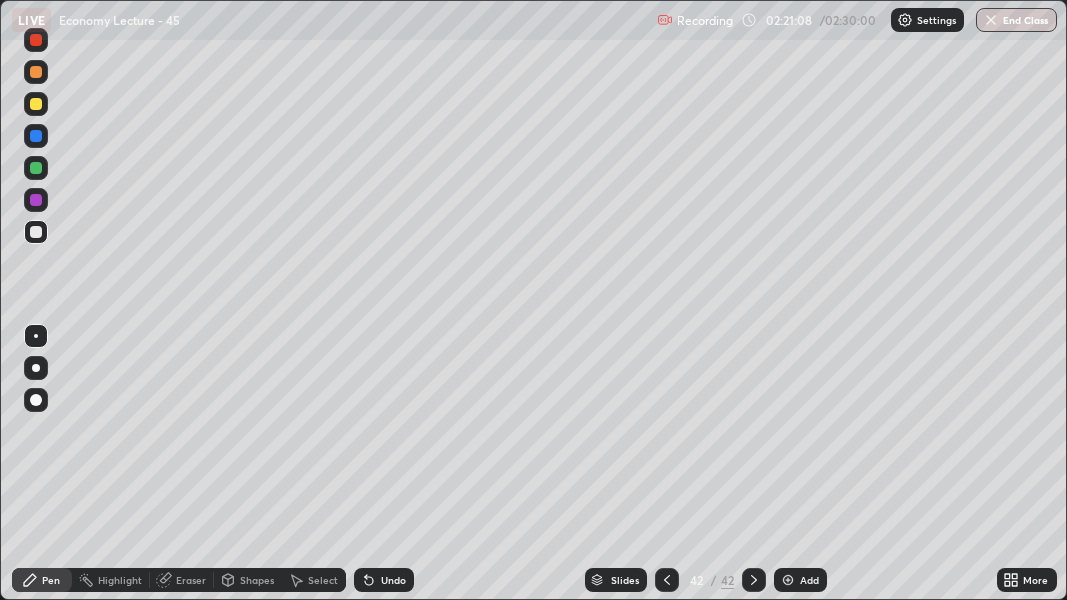 click 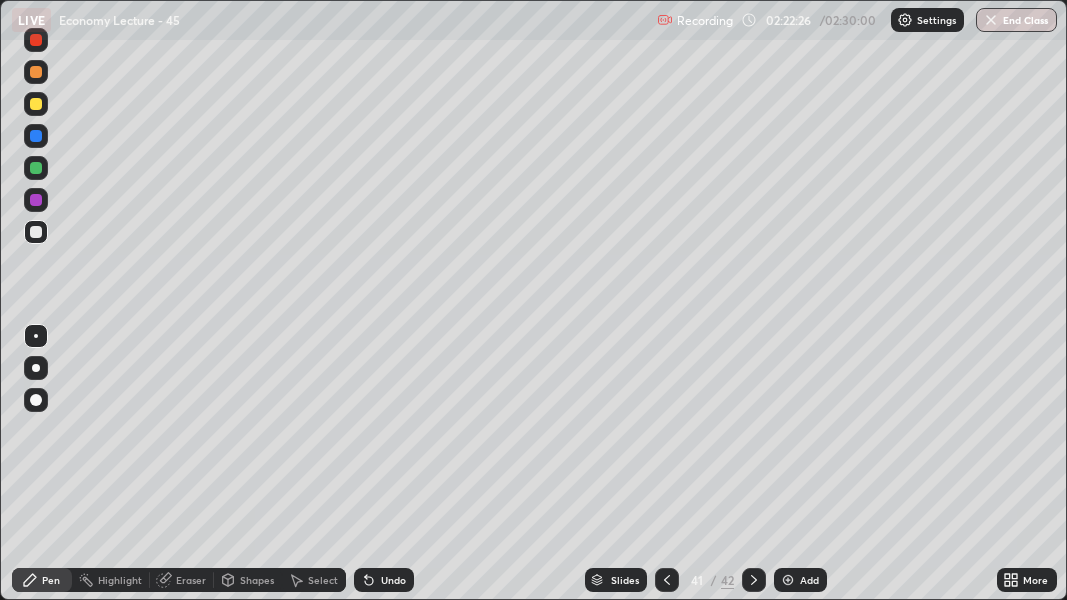 click 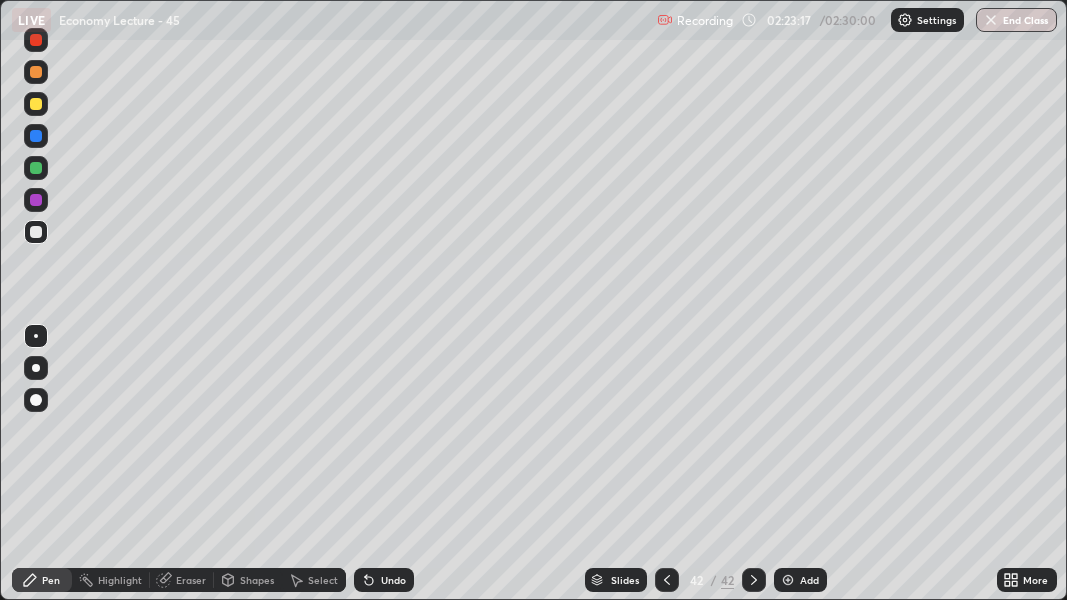 click 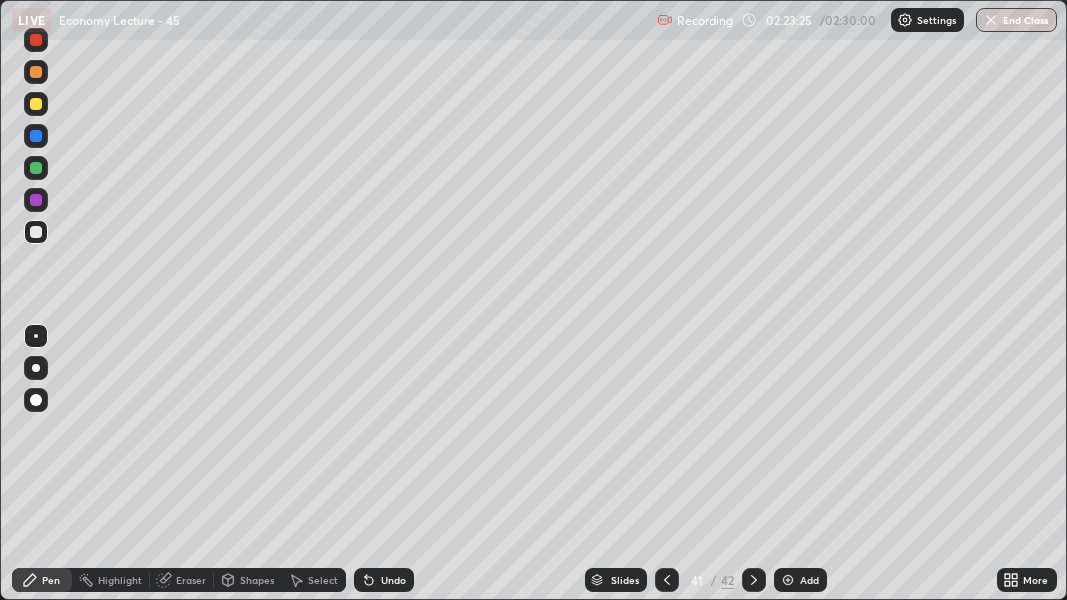 scroll, scrollTop: 0, scrollLeft: 0, axis: both 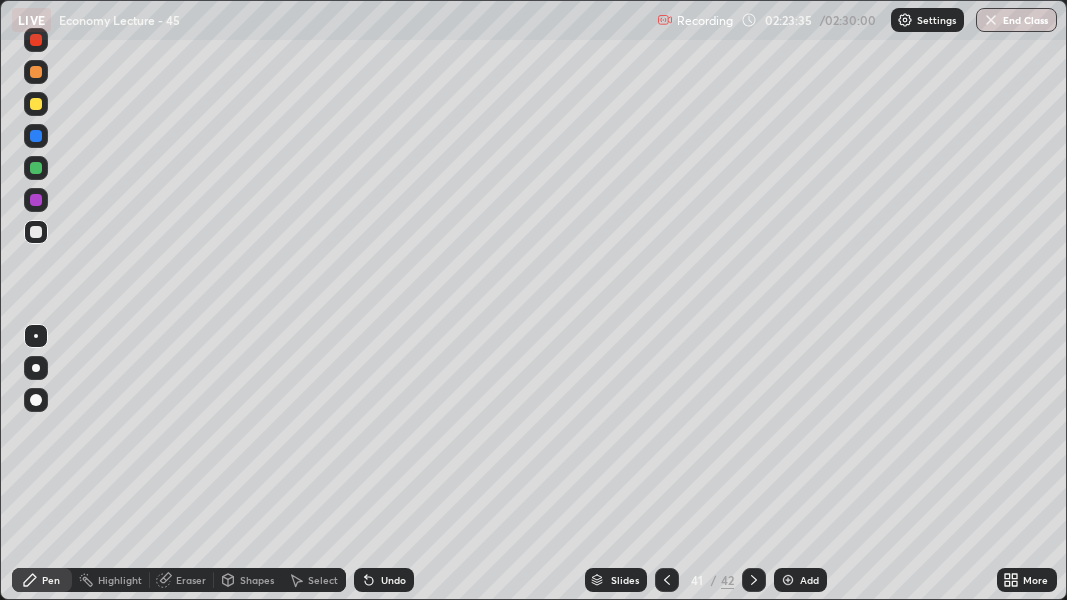 click 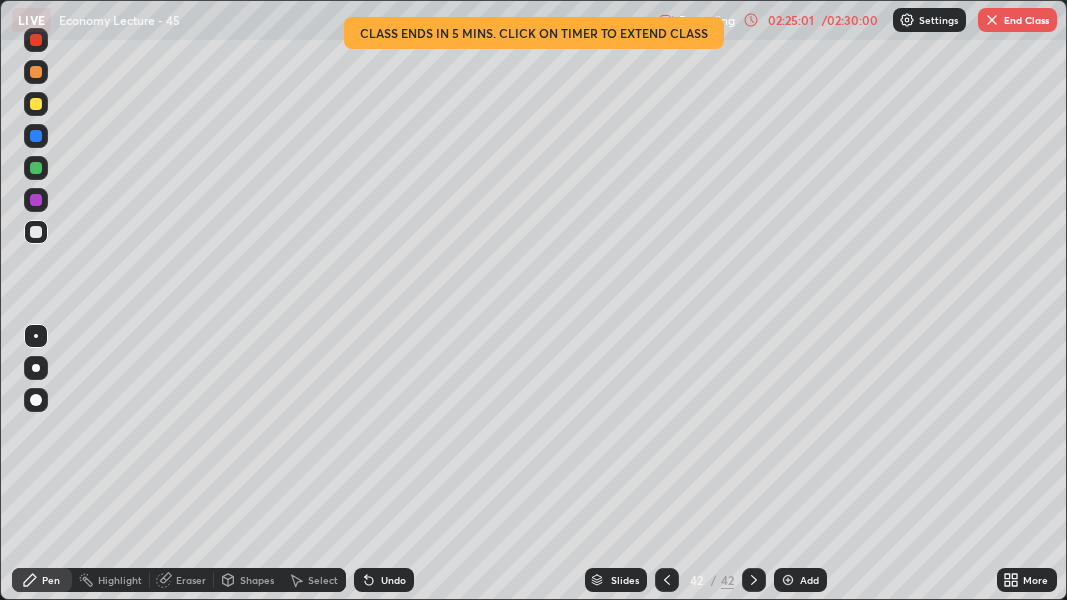 click 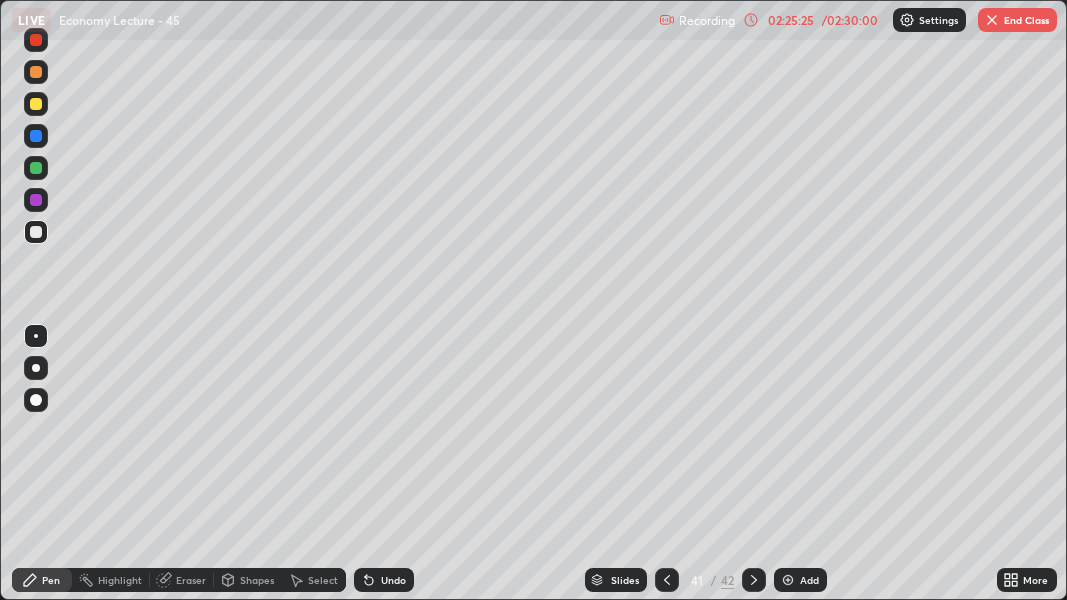 click 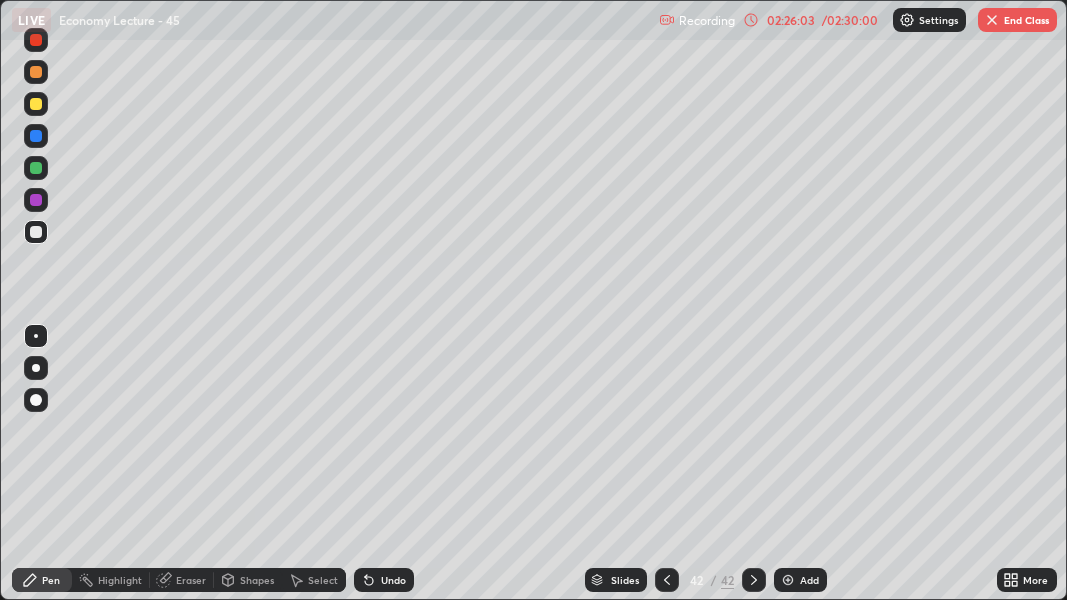 click 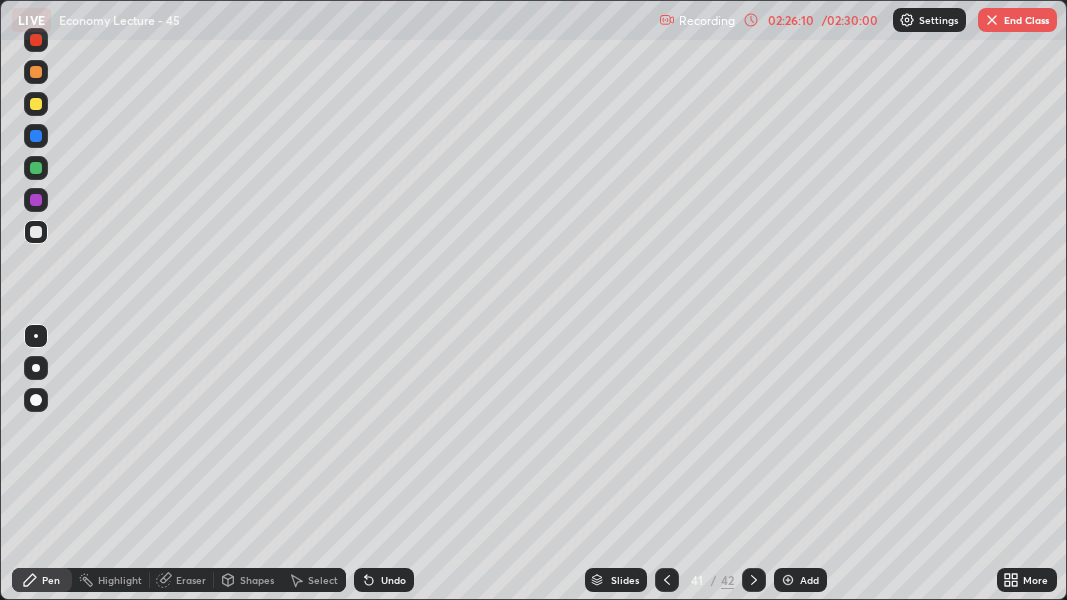 click on "02:26:10" at bounding box center [791, 20] 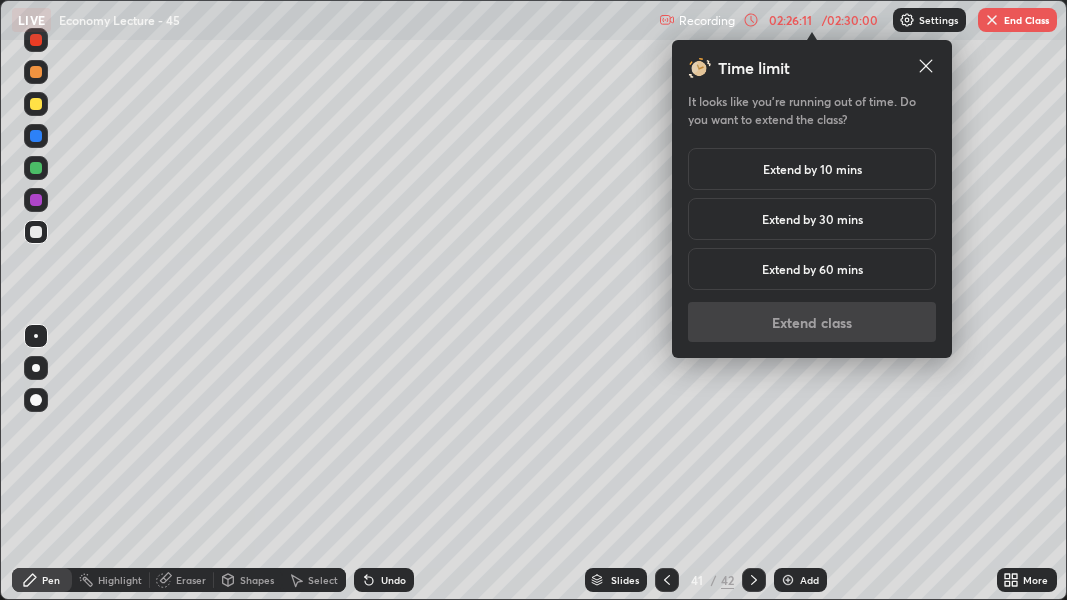click on "Extend by 10 mins" at bounding box center [812, 169] 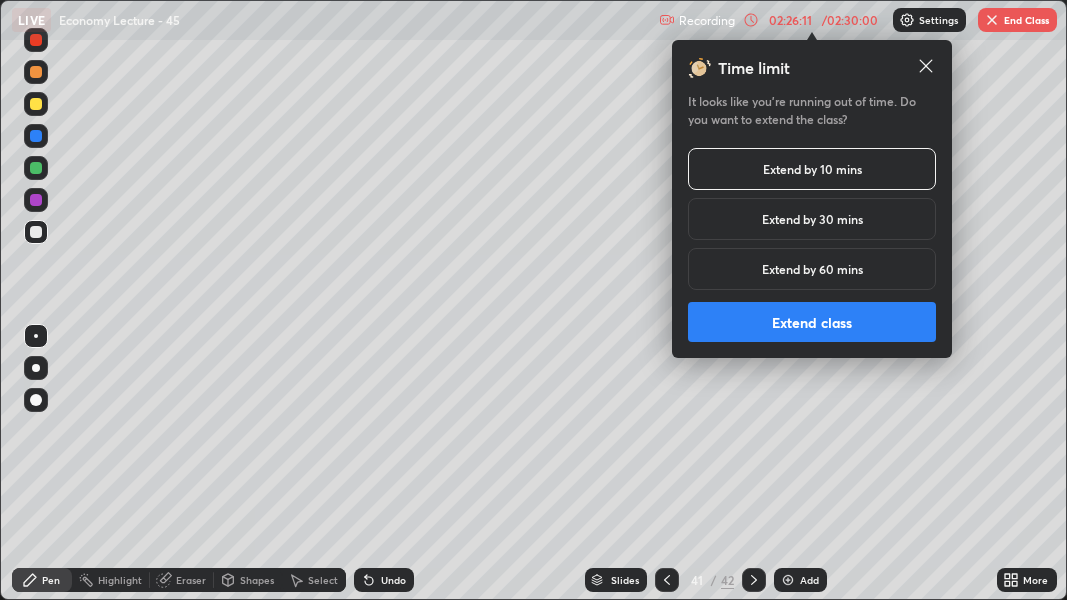 click on "Extend class" at bounding box center [812, 322] 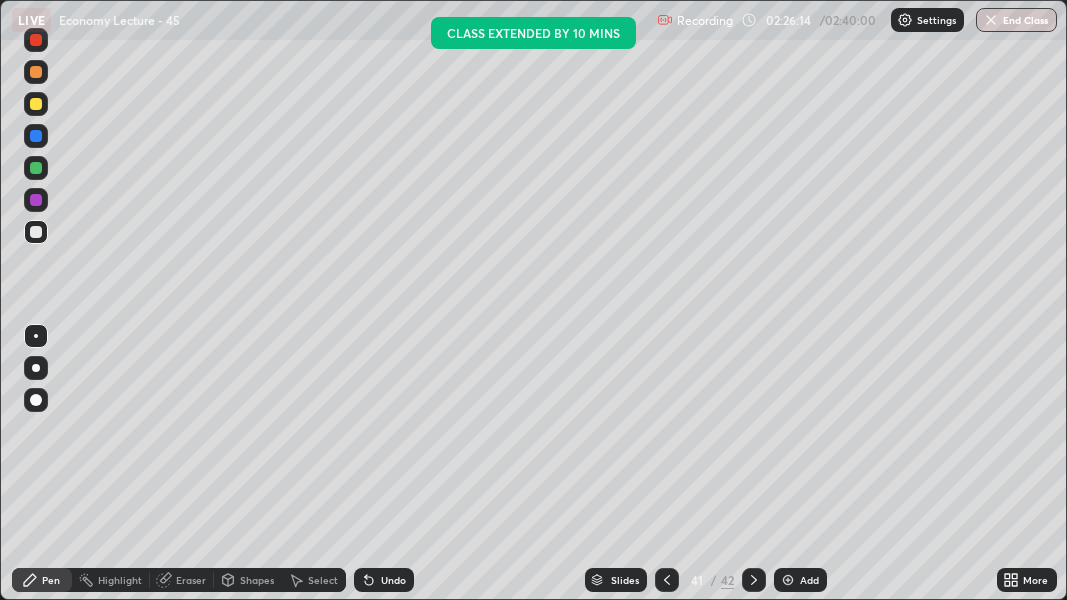 click on "Add" at bounding box center (809, 580) 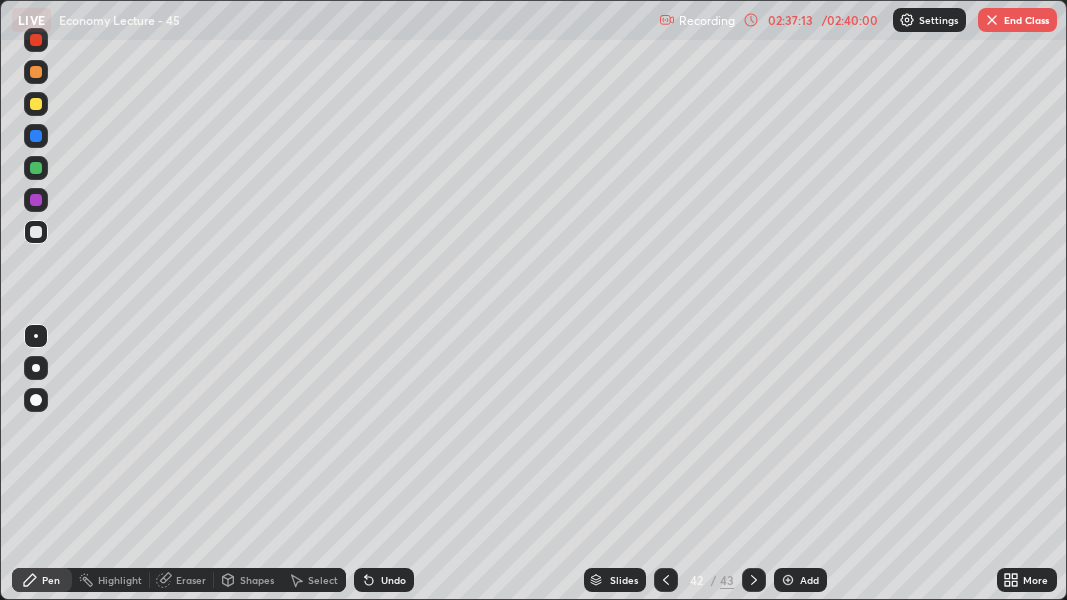 click on "End Class" at bounding box center [1017, 20] 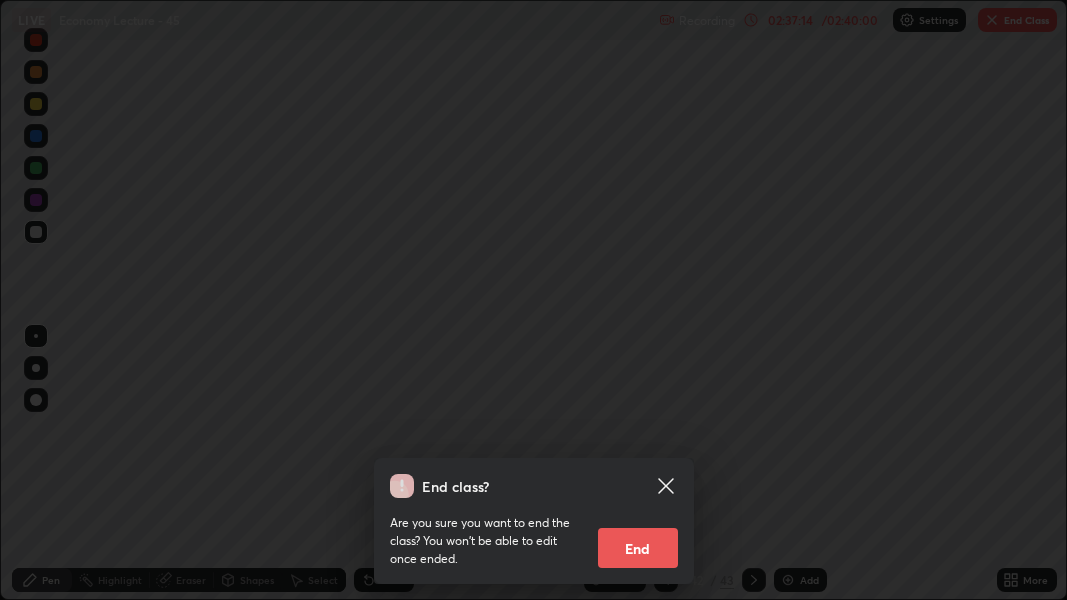 click on "End" at bounding box center [638, 548] 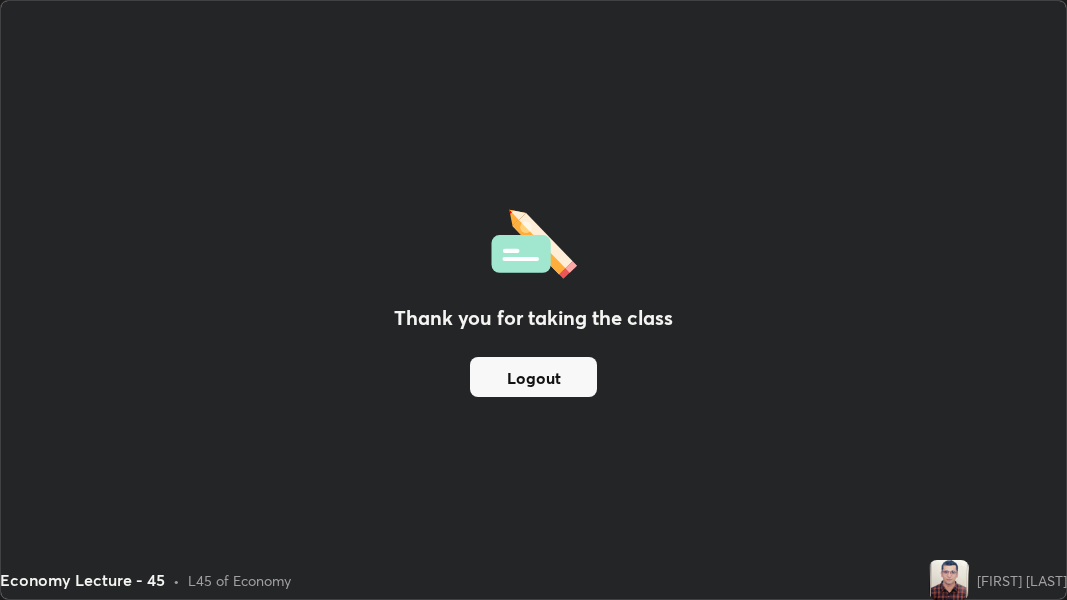 click on "Logout" at bounding box center [533, 377] 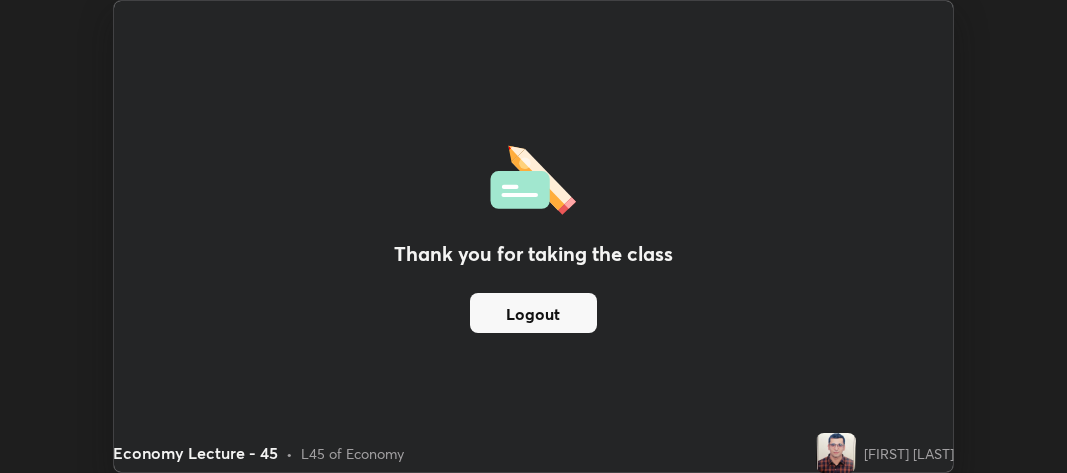 scroll, scrollTop: 473, scrollLeft: 1067, axis: both 